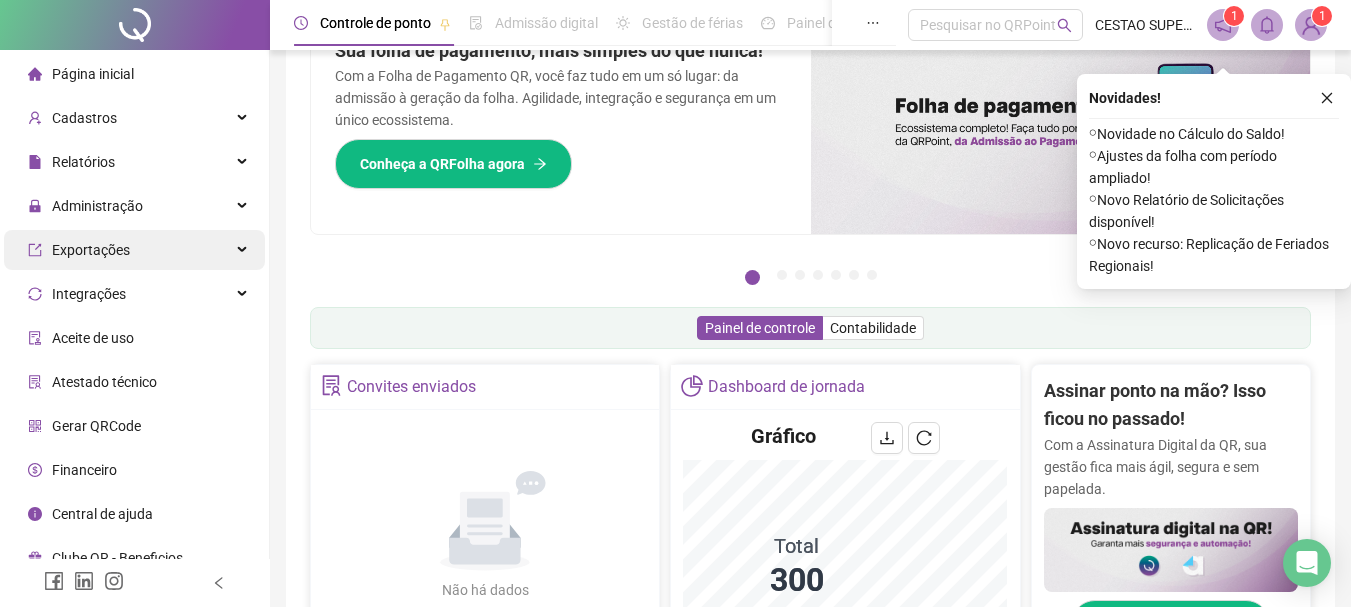 scroll, scrollTop: 100, scrollLeft: 0, axis: vertical 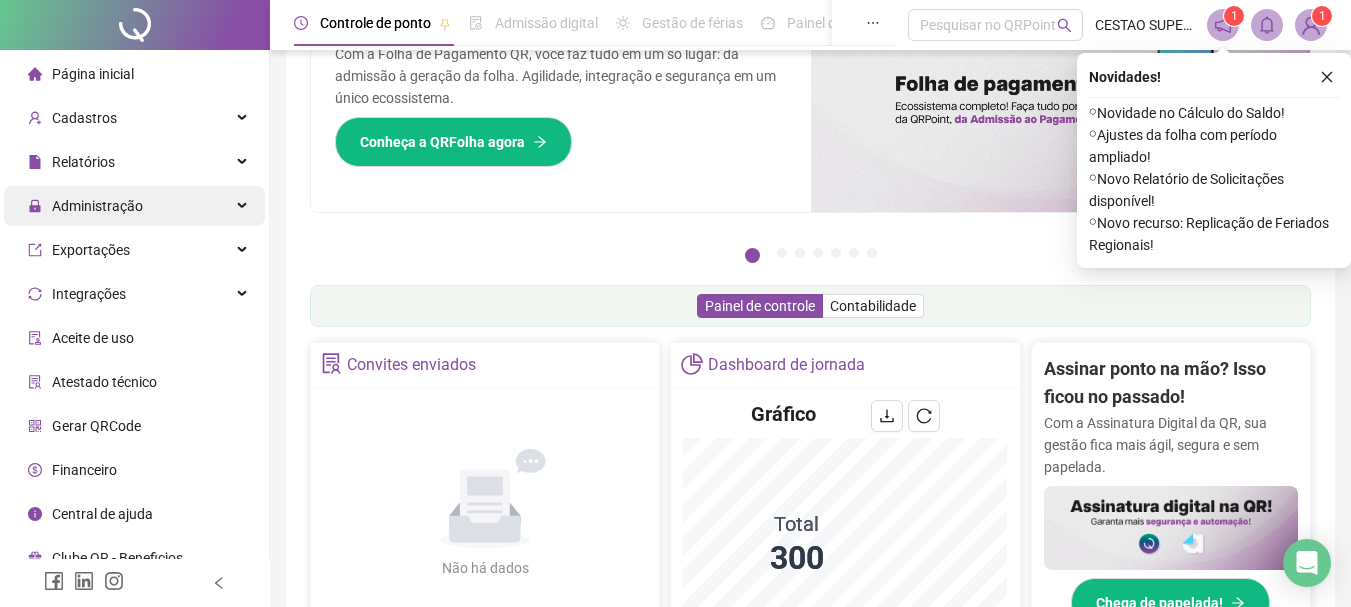 click on "Administração" at bounding box center [97, 206] 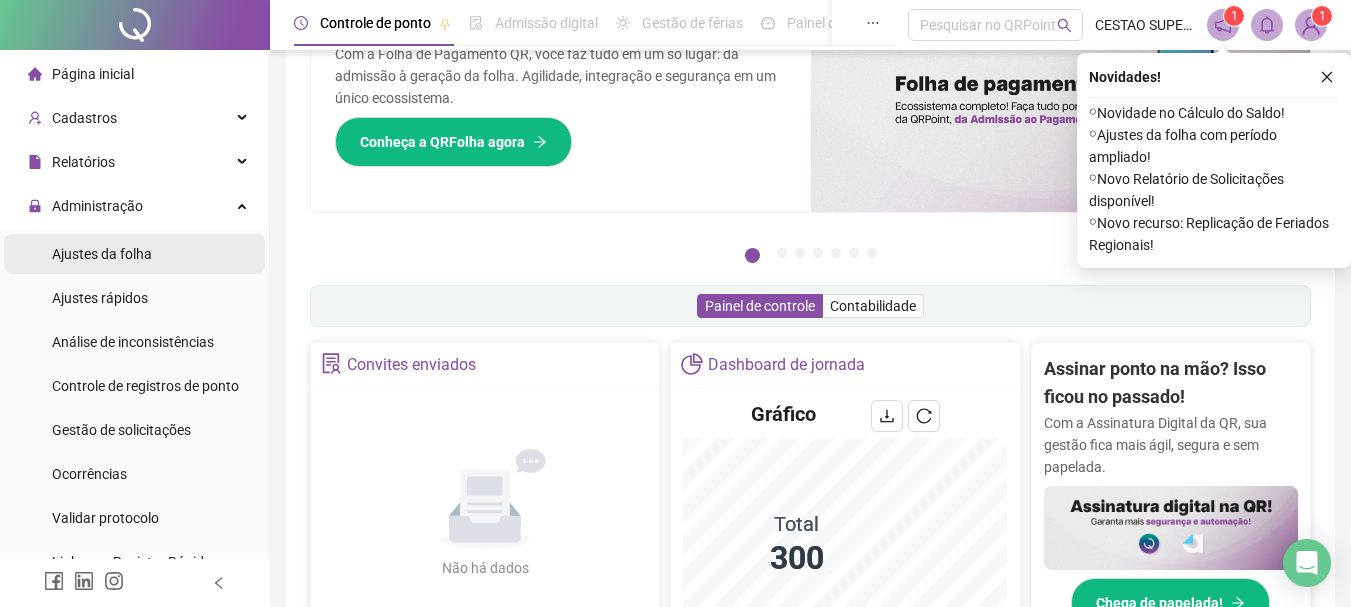 click on "Ajustes da folha" at bounding box center [102, 254] 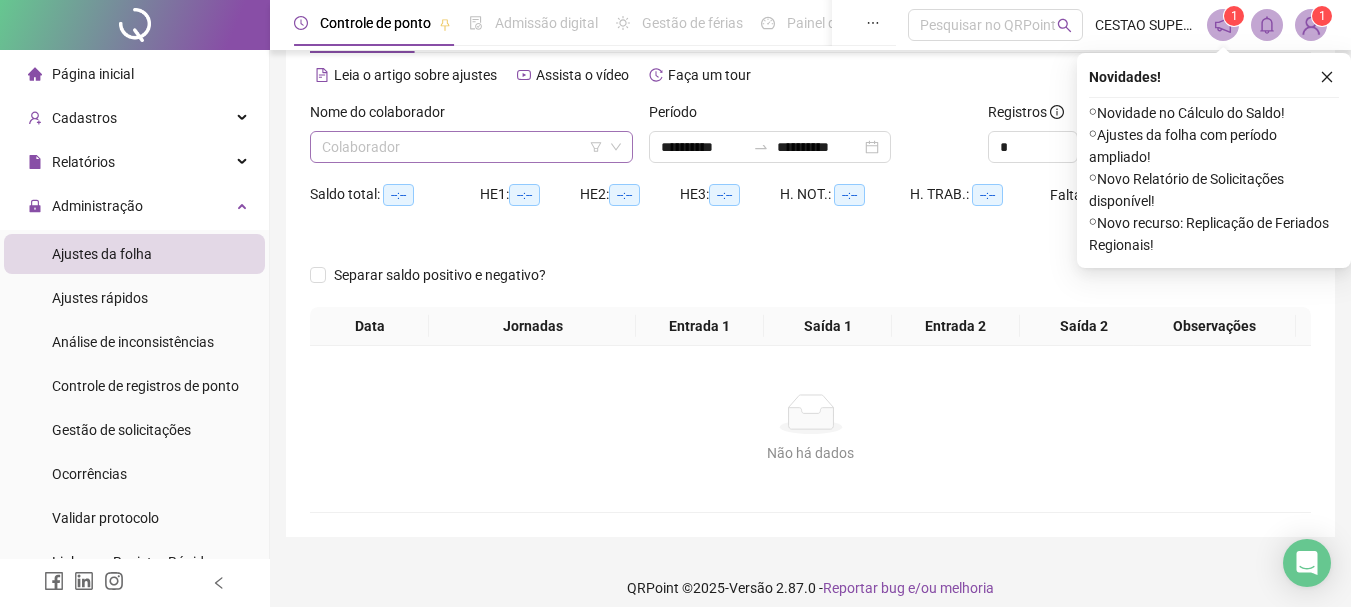click at bounding box center [465, 147] 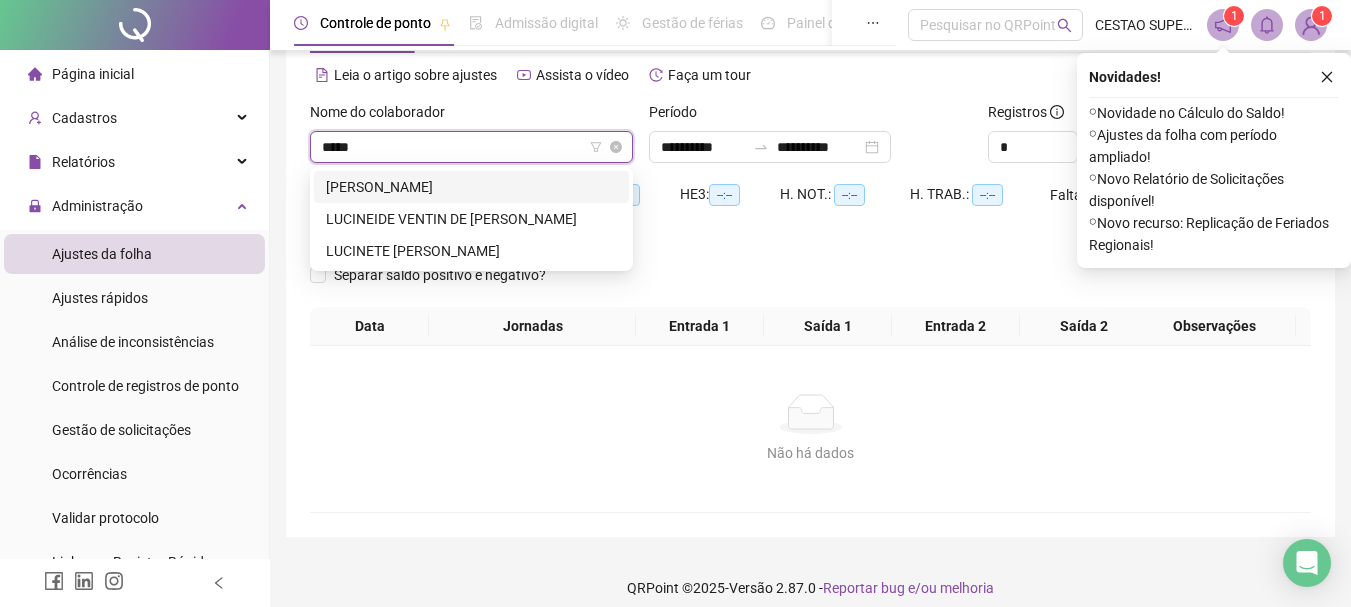 type on "******" 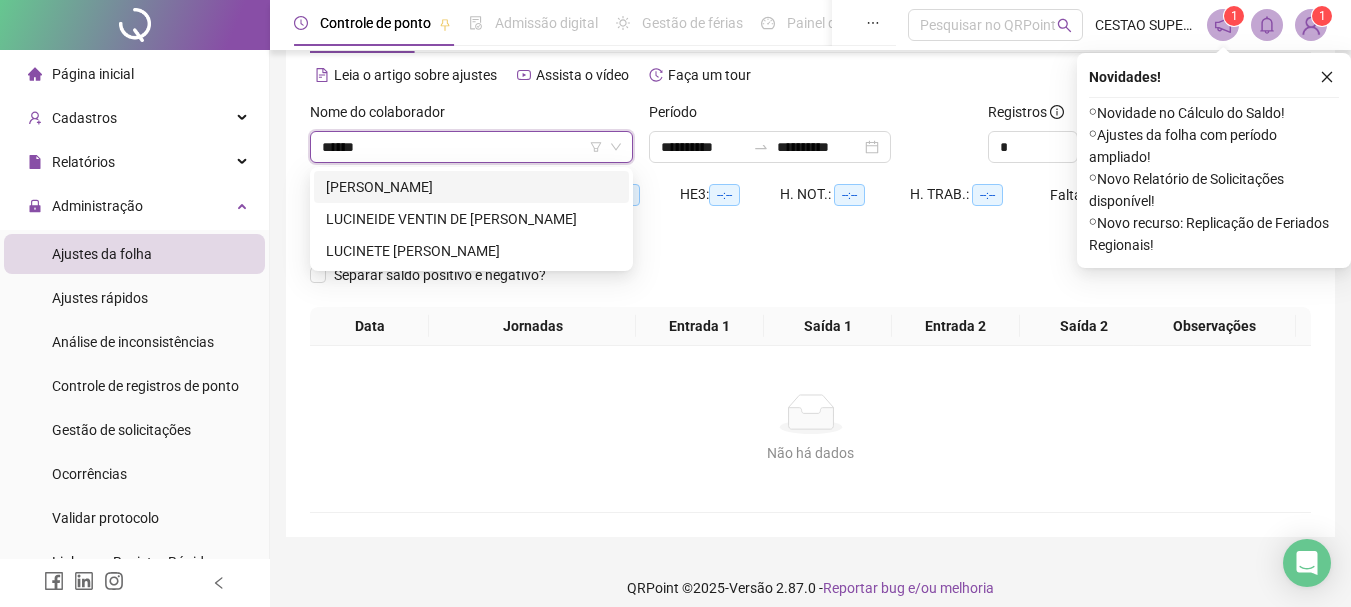 click on "[PERSON_NAME]" at bounding box center [471, 187] 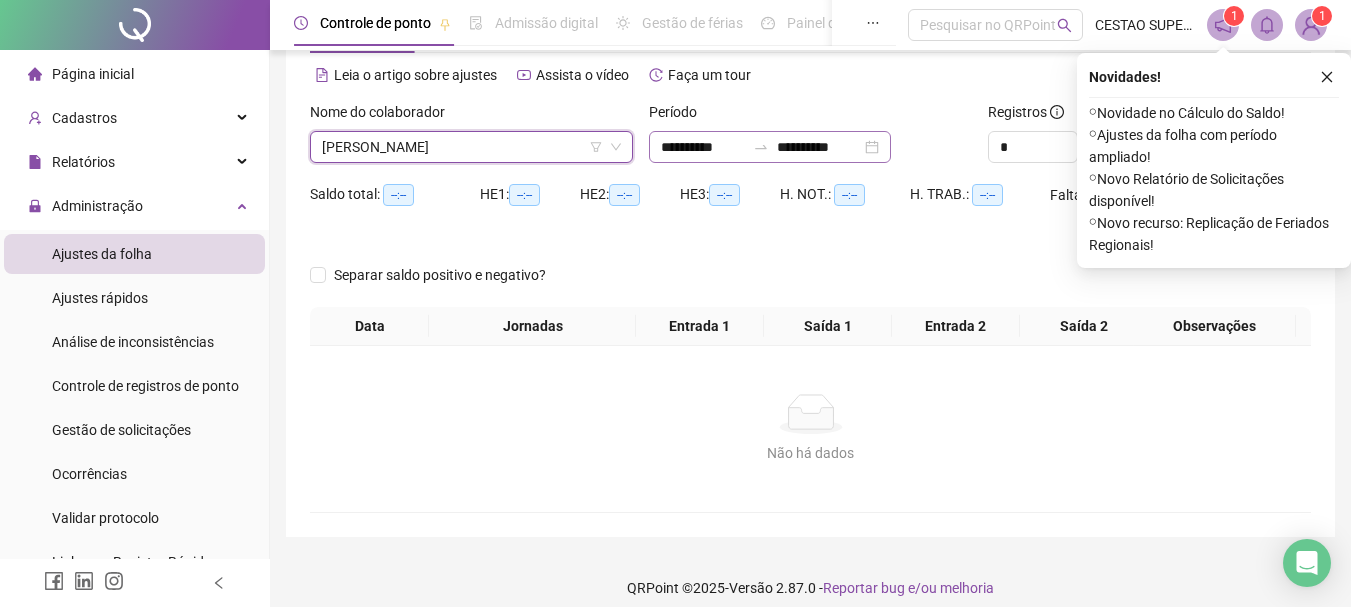 click on "**********" at bounding box center [770, 147] 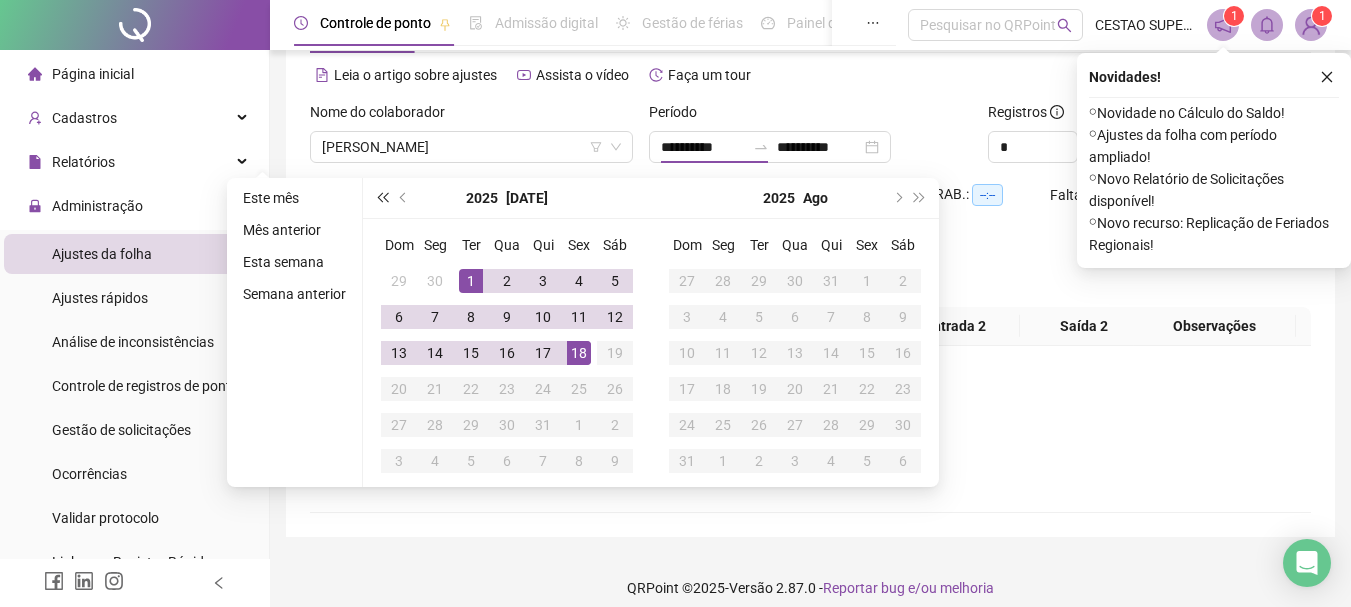 click at bounding box center (382, 198) 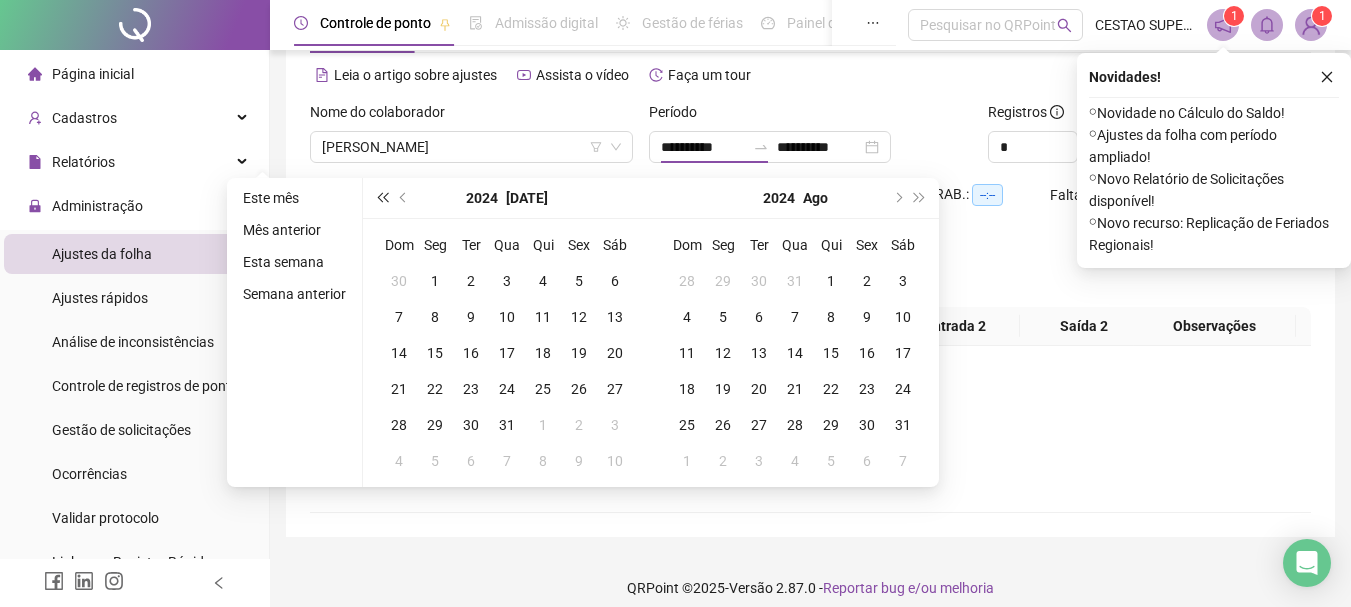 click at bounding box center [382, 198] 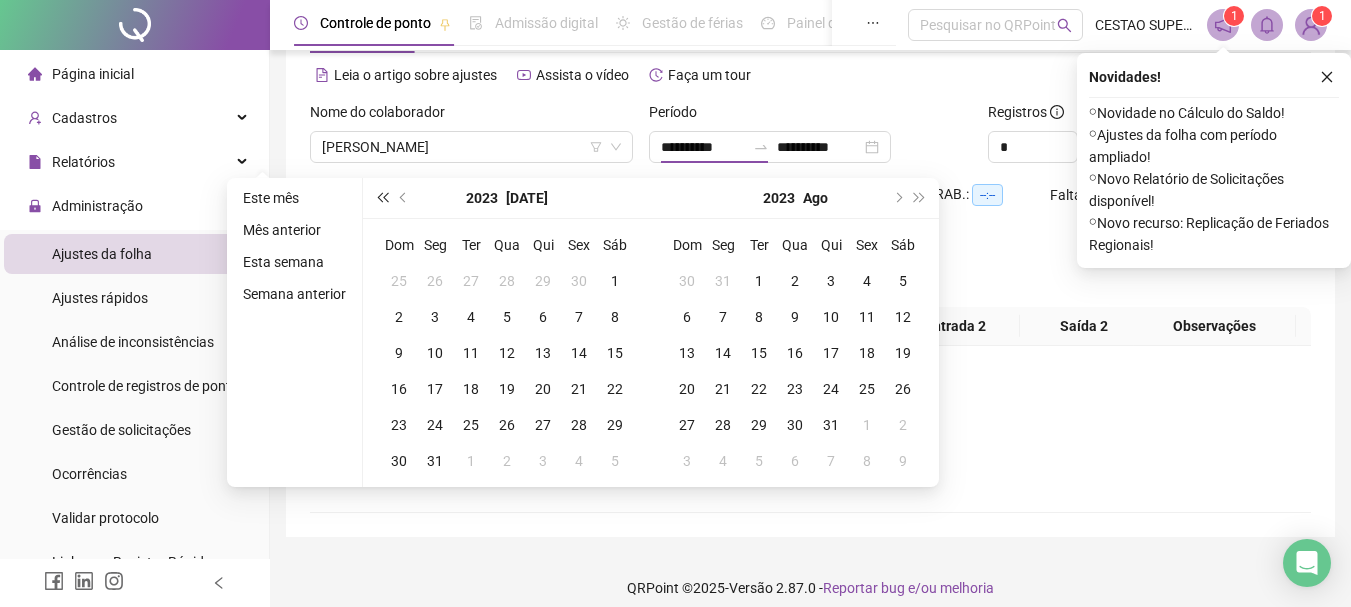 click at bounding box center [382, 198] 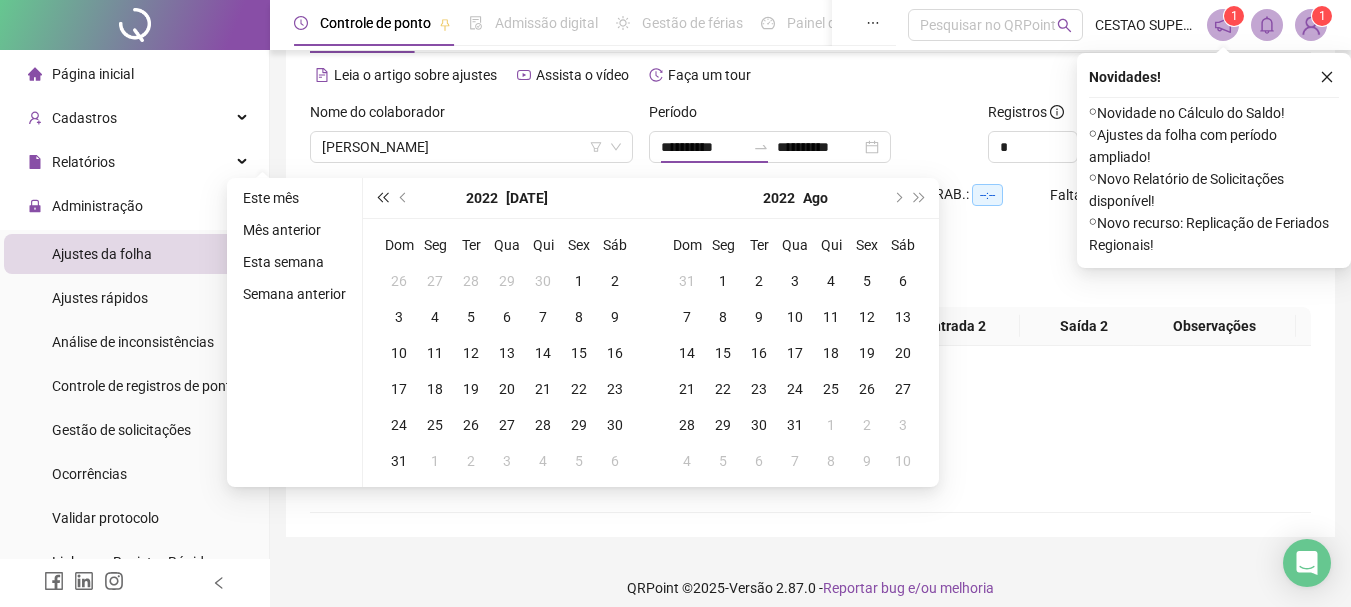 click at bounding box center (382, 198) 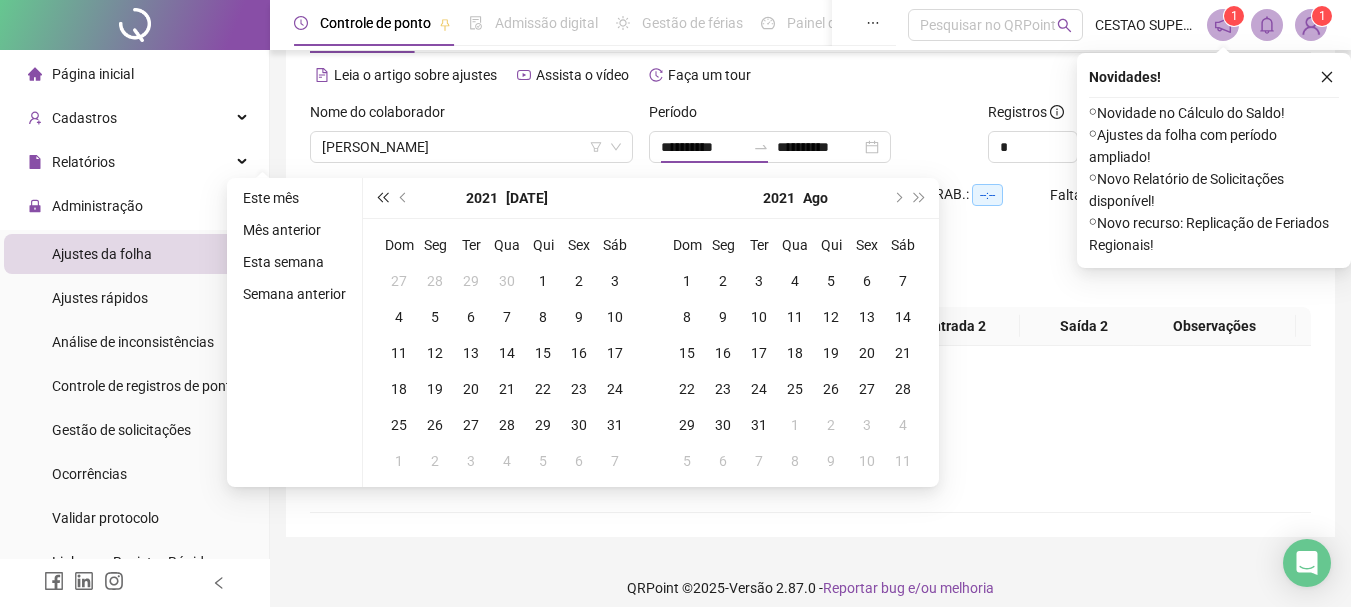click at bounding box center [382, 198] 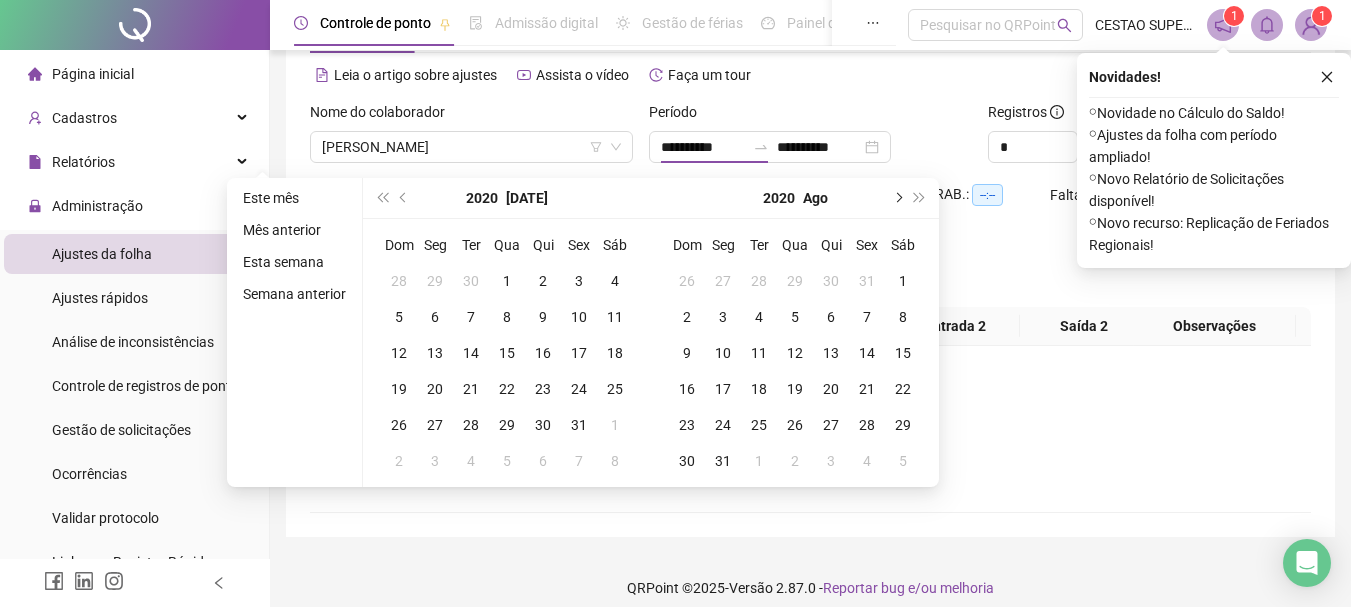 click at bounding box center (897, 198) 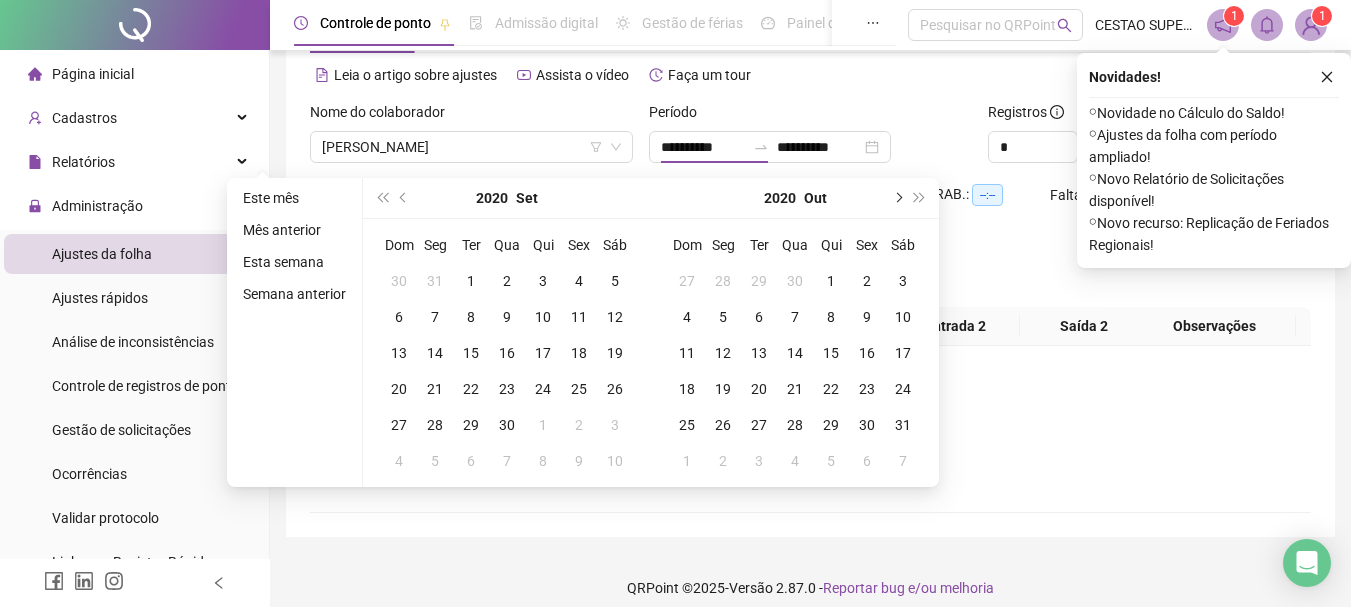 click at bounding box center (897, 198) 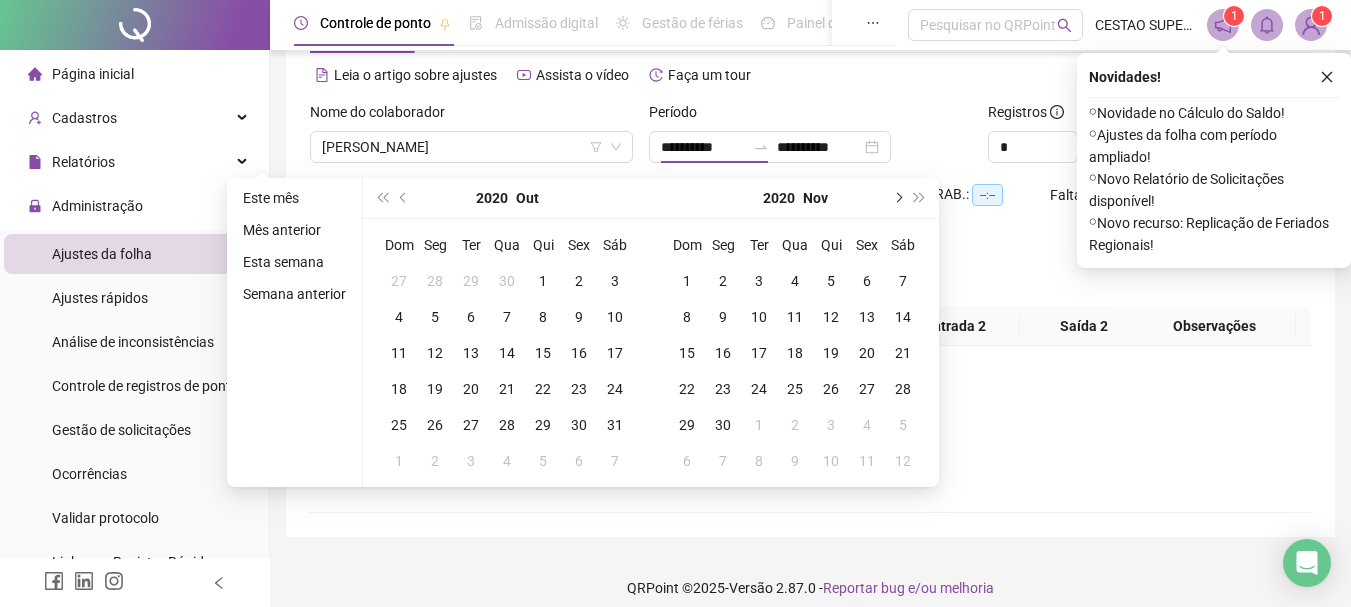 click at bounding box center (897, 198) 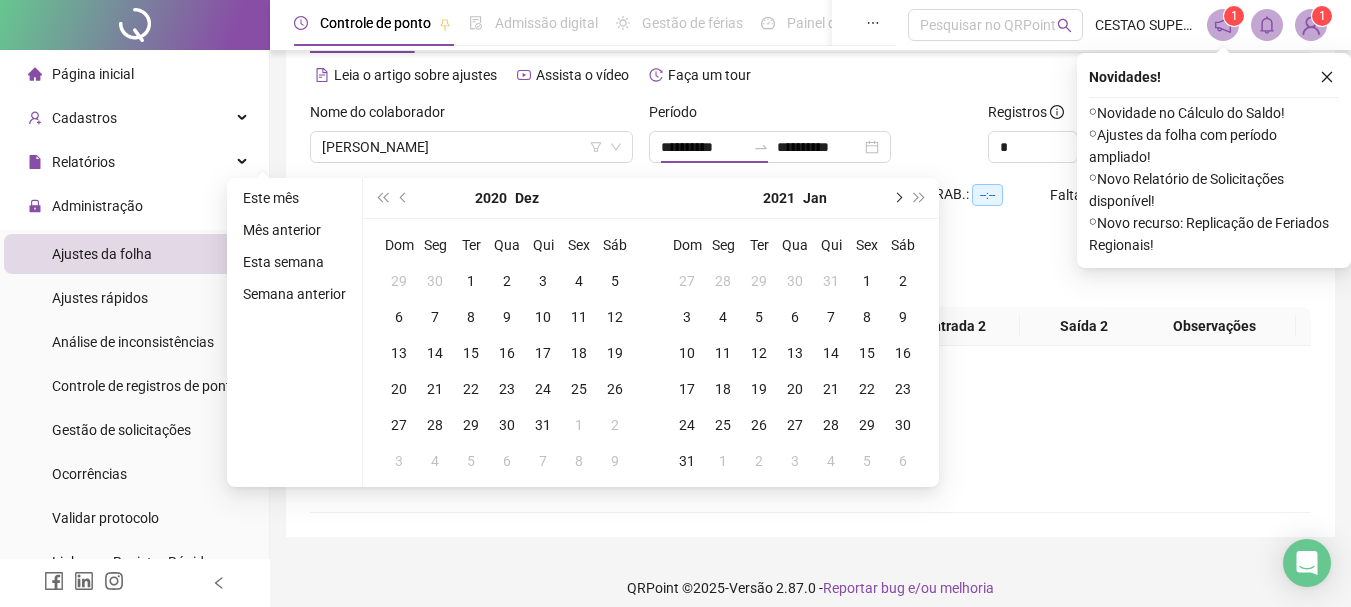 click at bounding box center (897, 198) 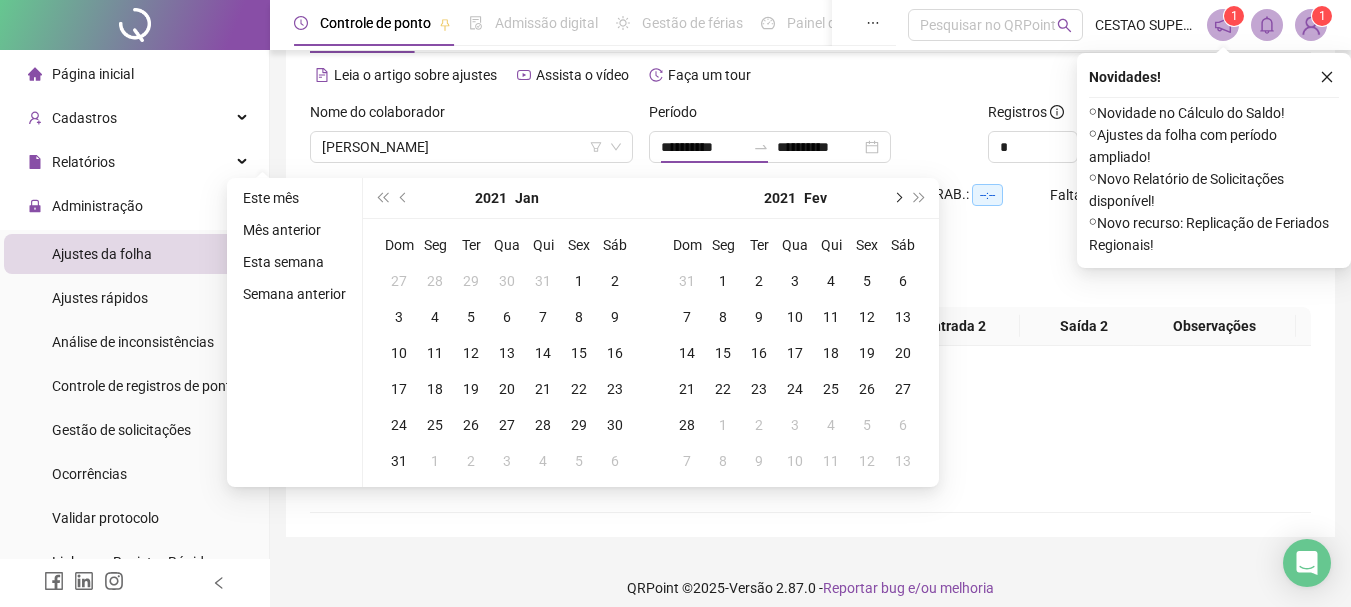 click at bounding box center [897, 198] 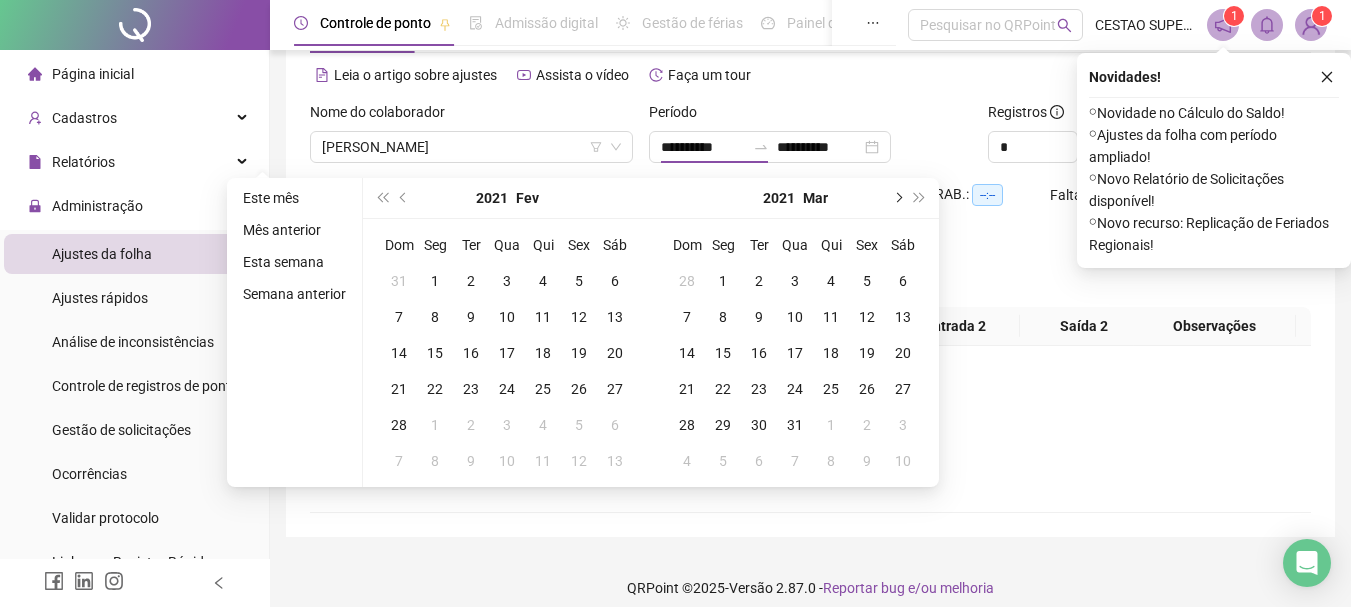 click at bounding box center [897, 198] 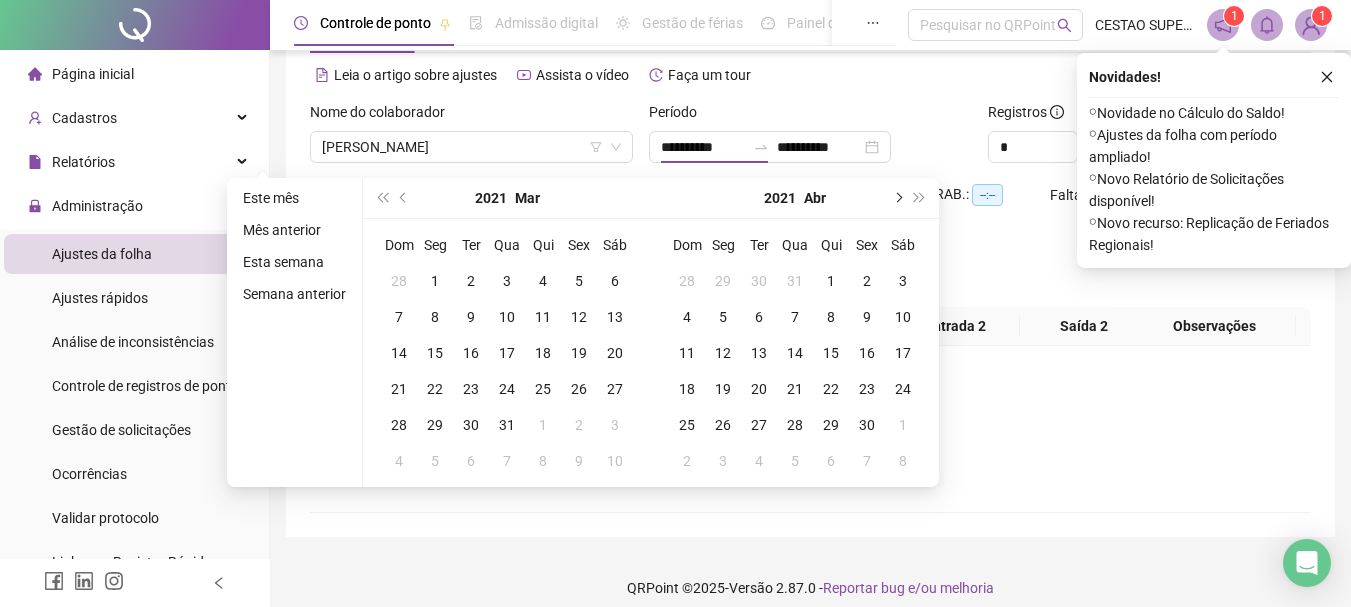 click at bounding box center (897, 198) 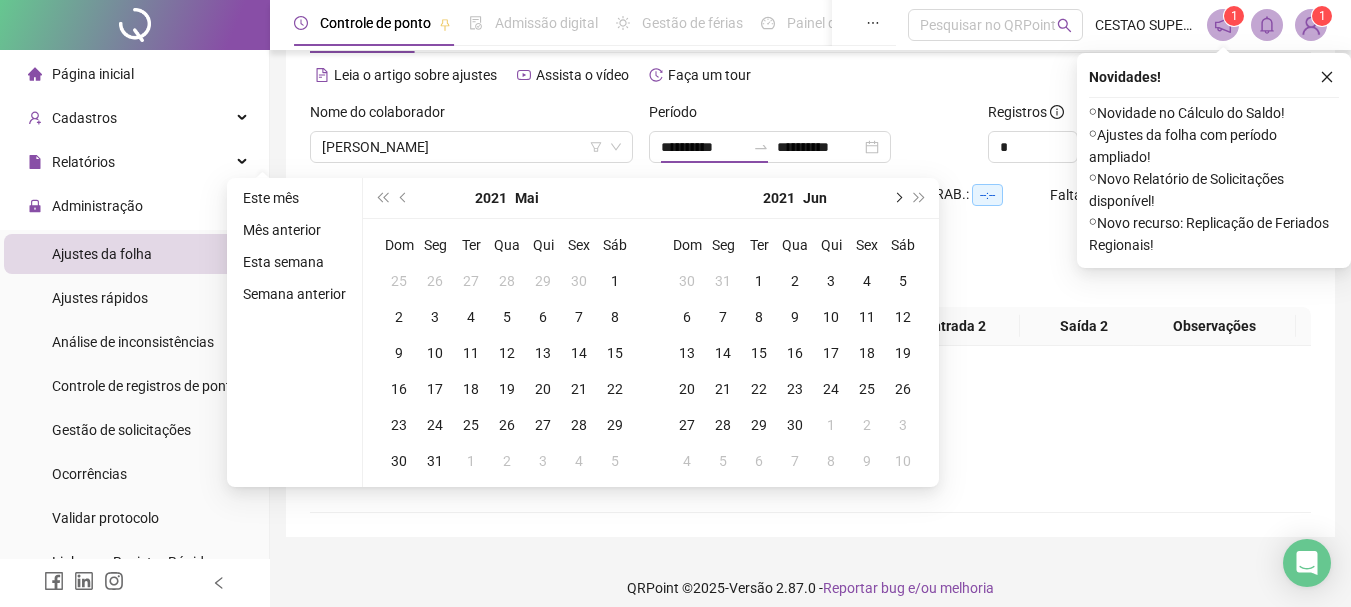 click at bounding box center [897, 198] 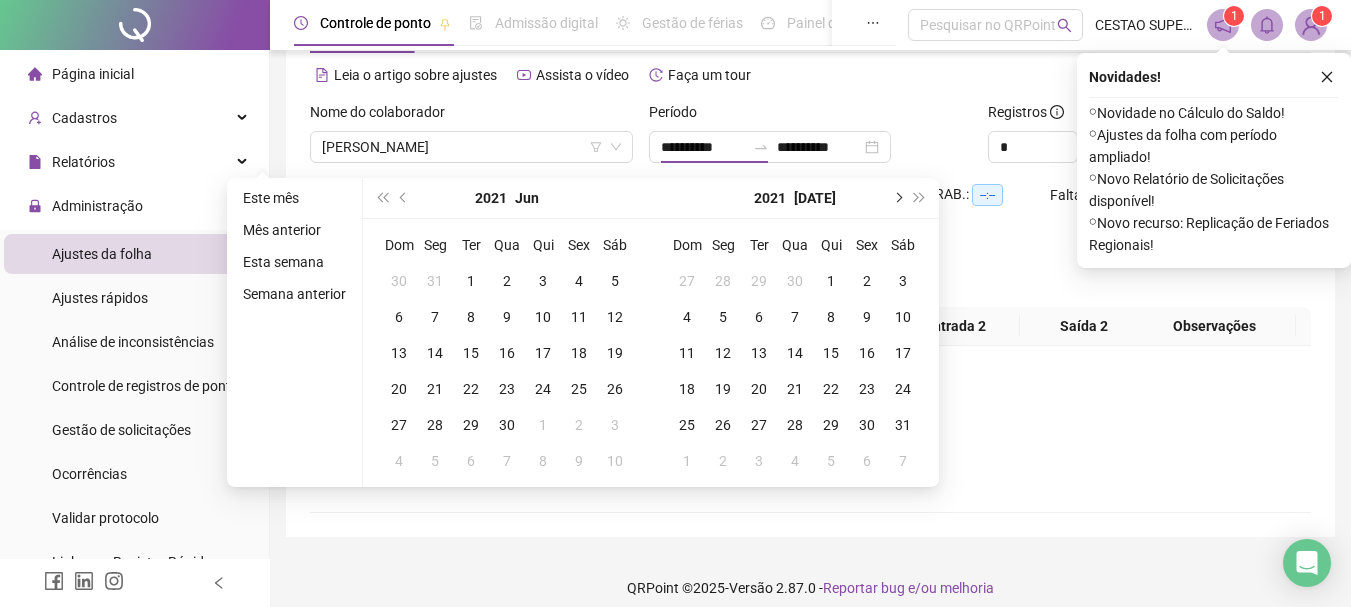 click at bounding box center [897, 198] 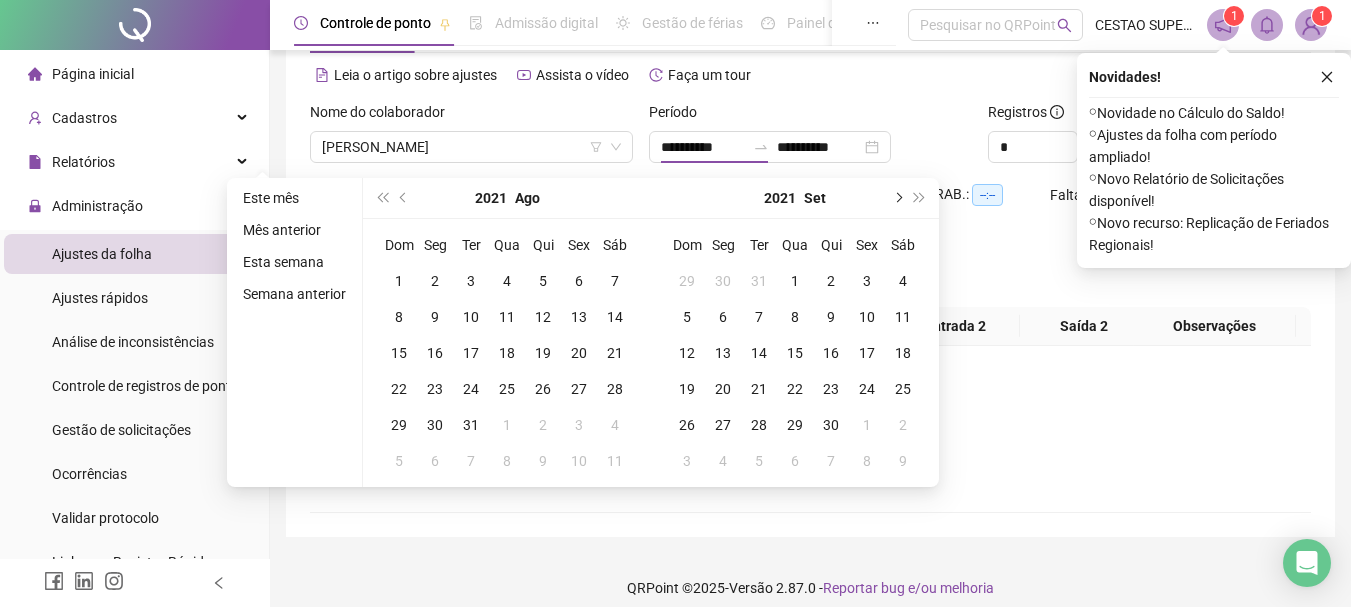 click at bounding box center (897, 198) 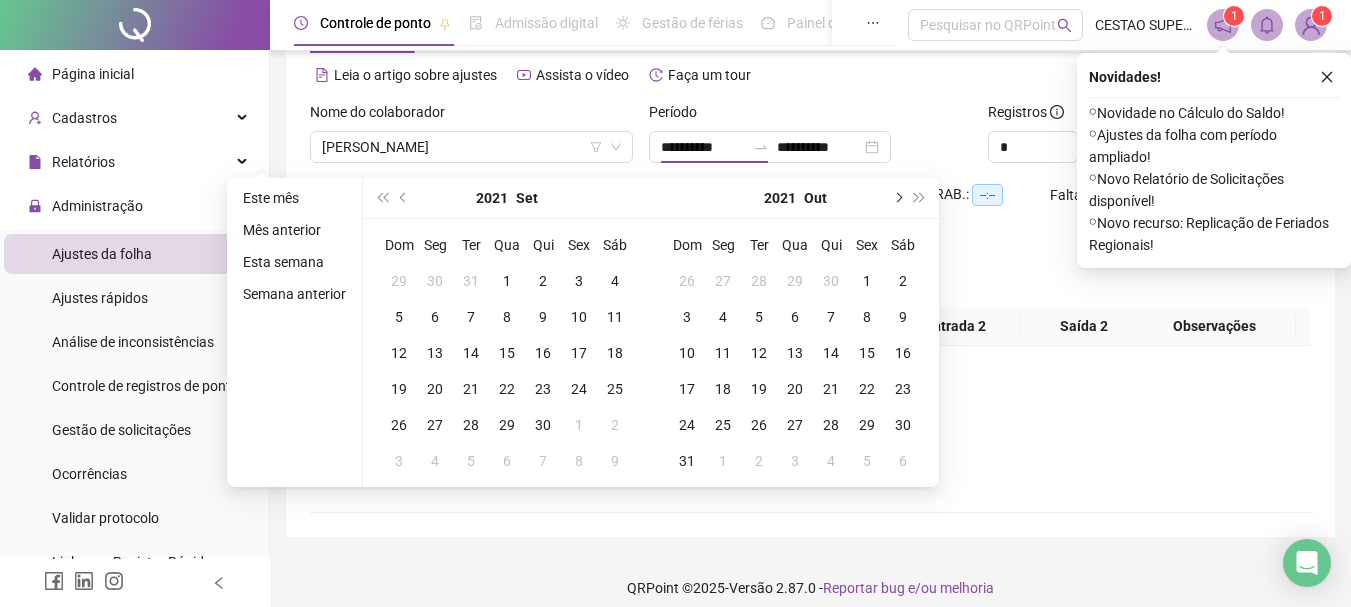 click at bounding box center [897, 198] 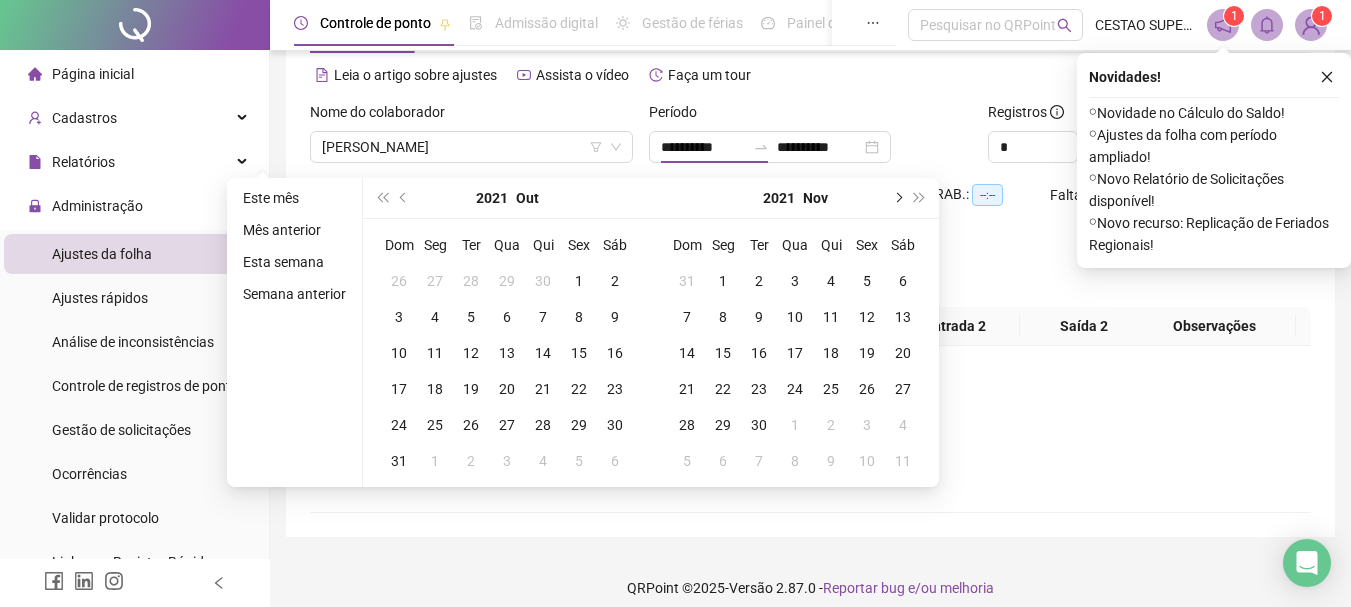 click at bounding box center (897, 198) 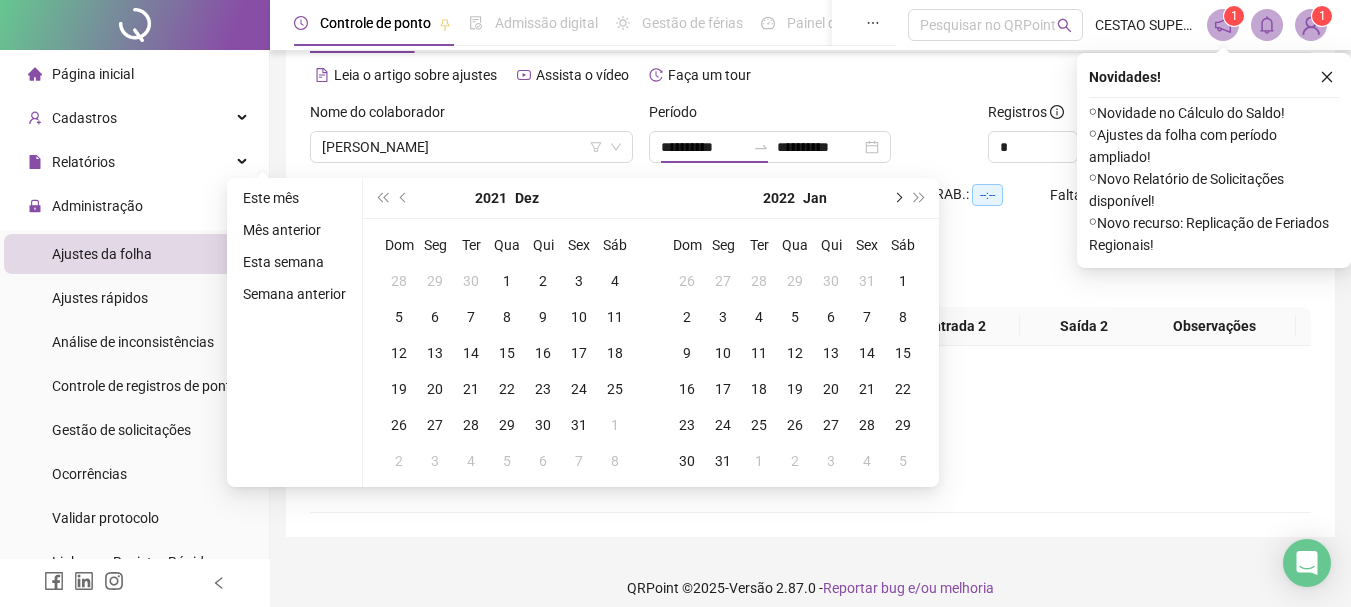 click at bounding box center [897, 198] 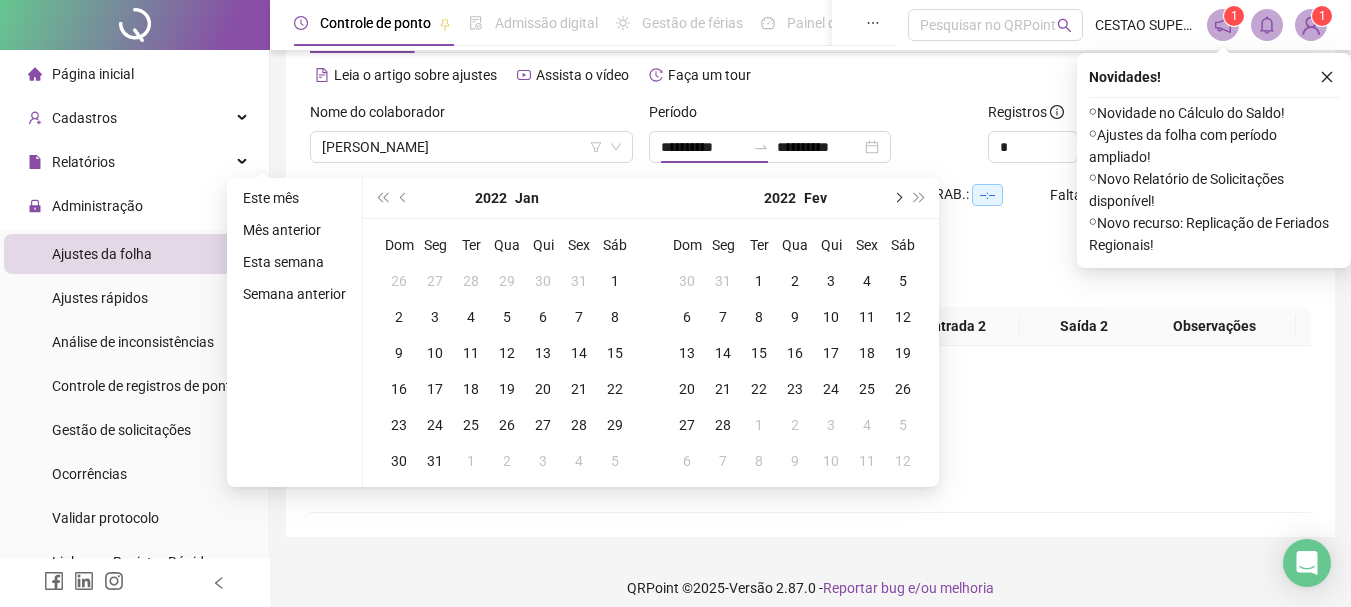 click at bounding box center (897, 198) 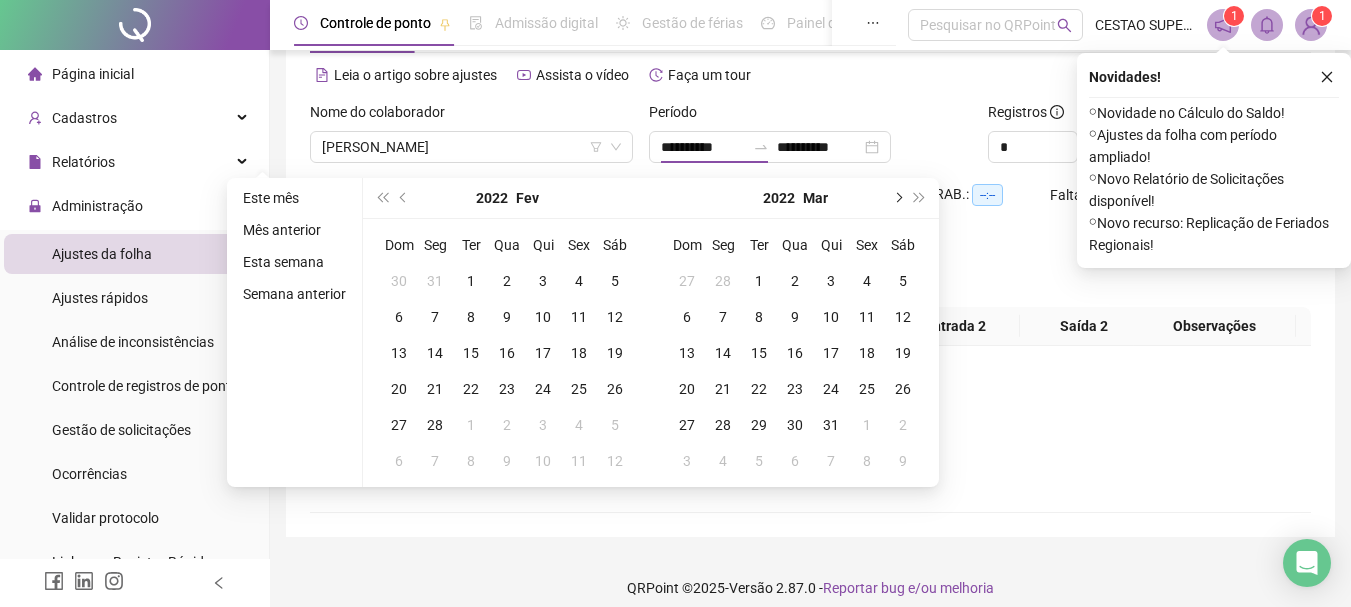 click at bounding box center (897, 198) 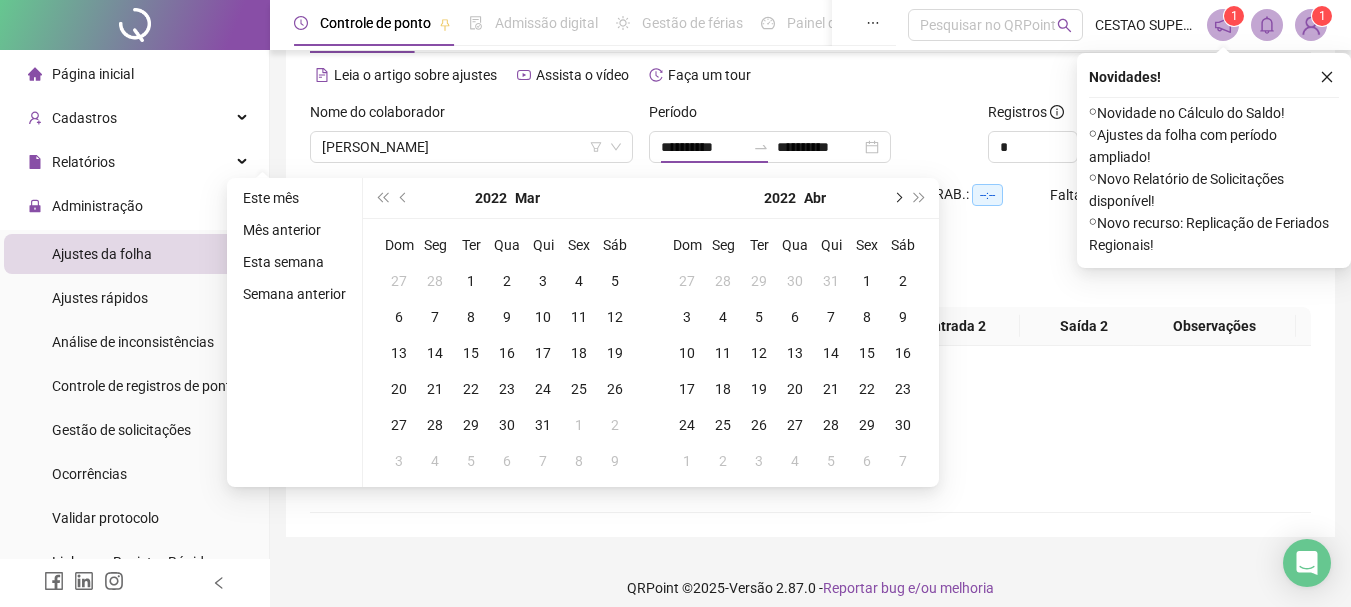 click at bounding box center (897, 198) 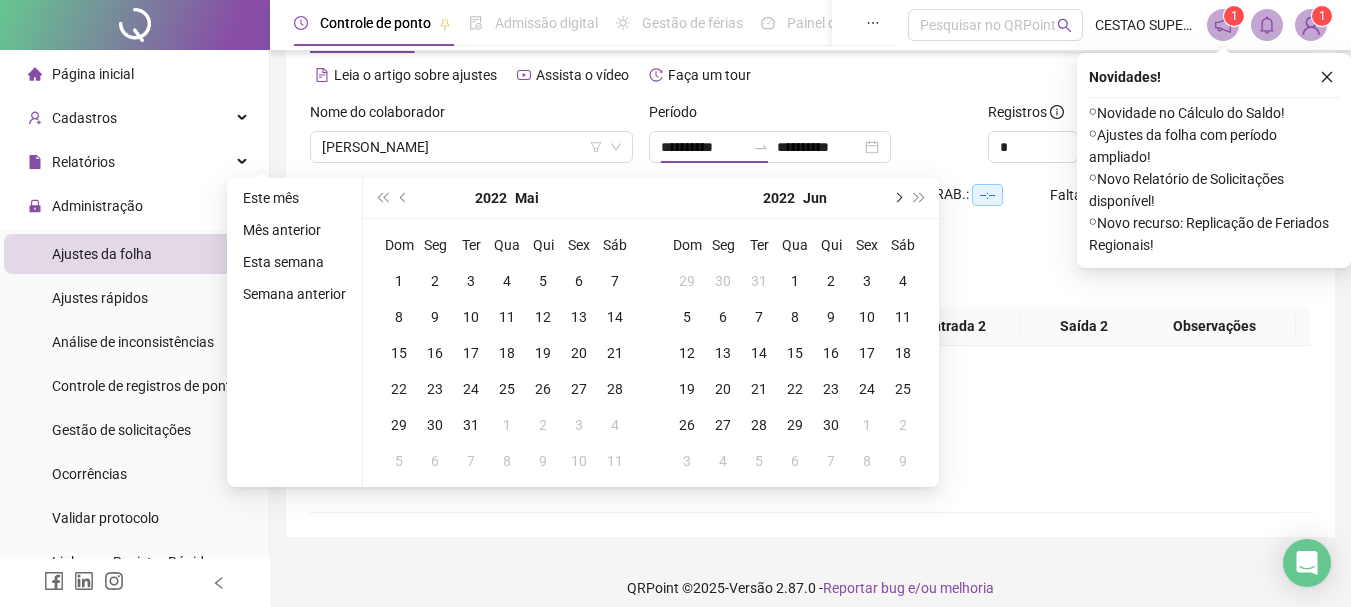 click at bounding box center (897, 198) 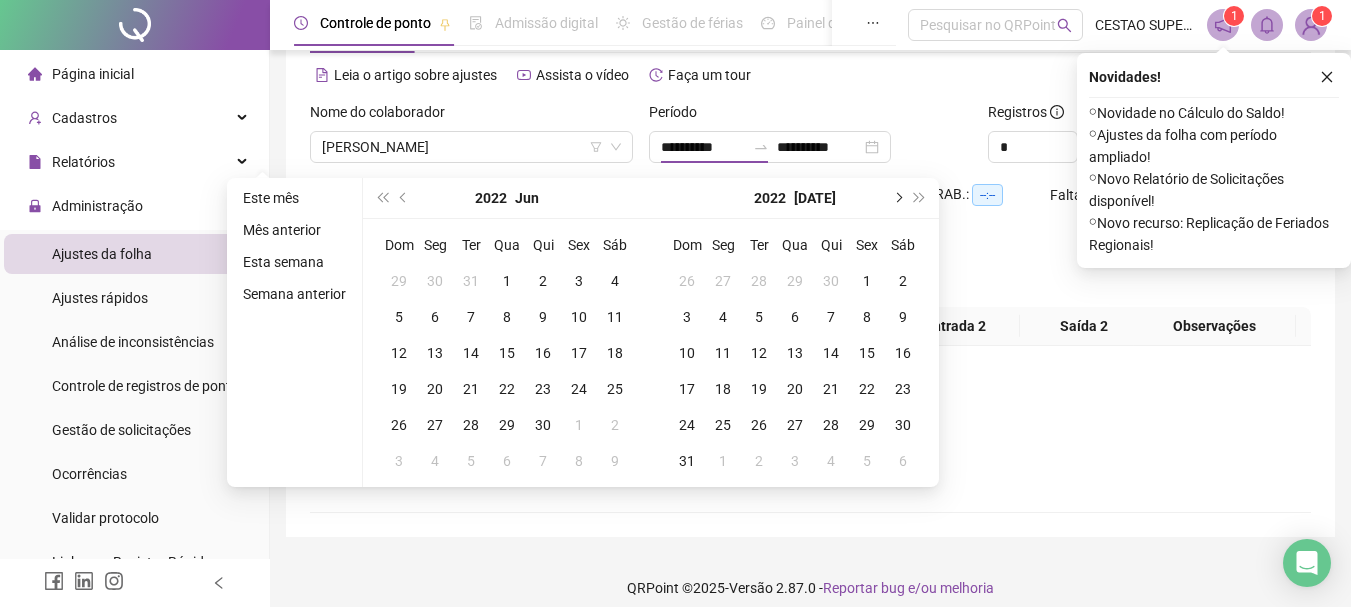 click at bounding box center (897, 198) 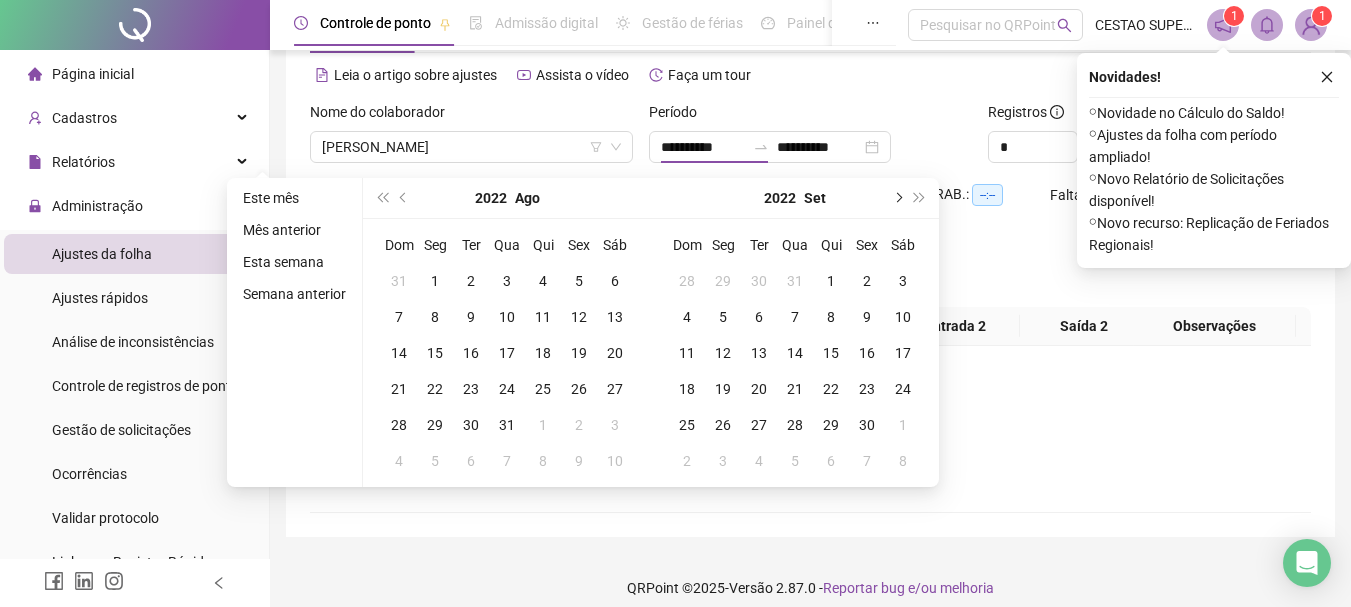 click at bounding box center [897, 198] 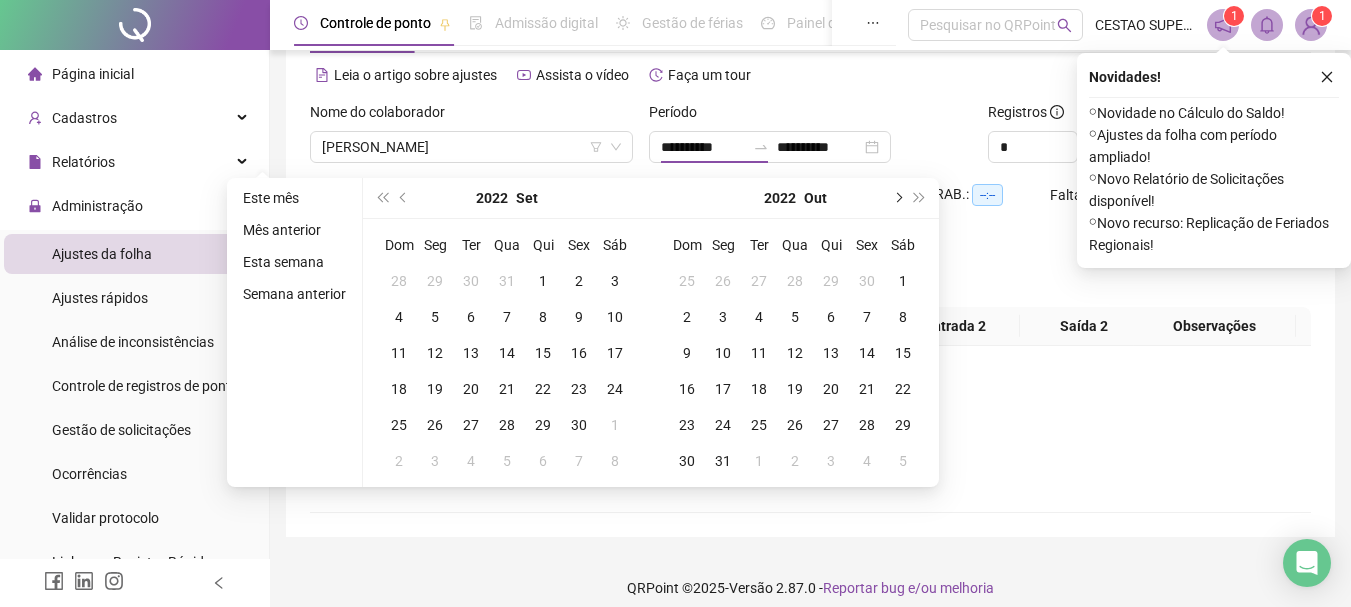 click at bounding box center (897, 198) 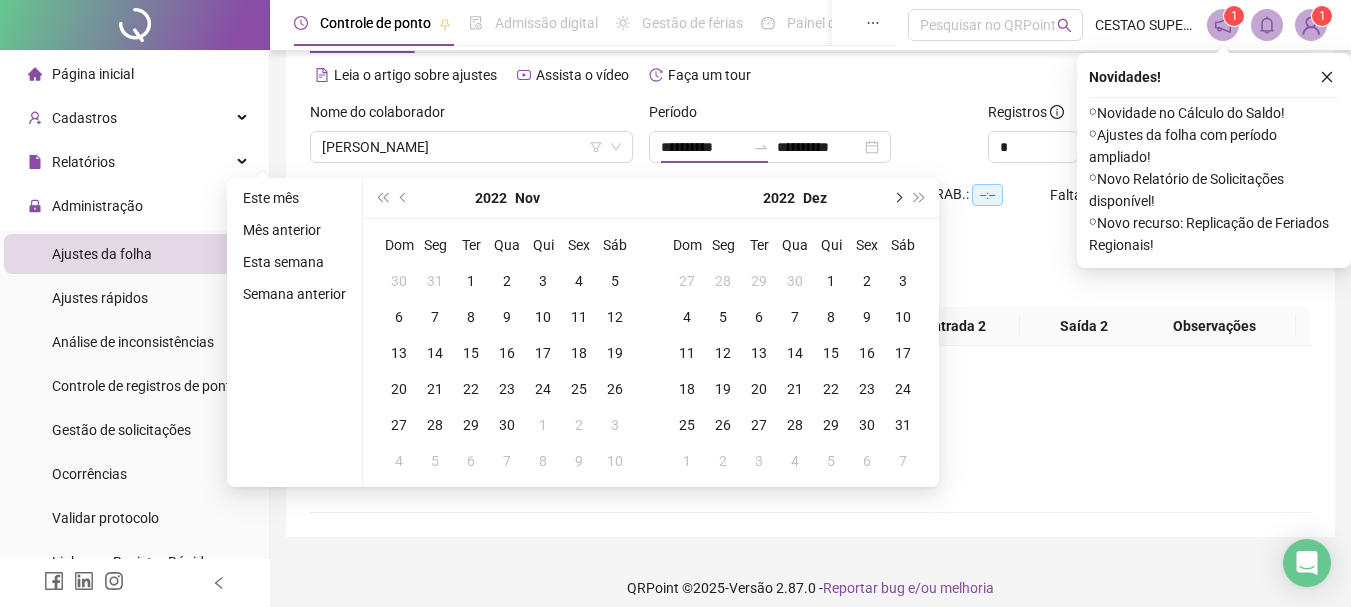 click at bounding box center [897, 198] 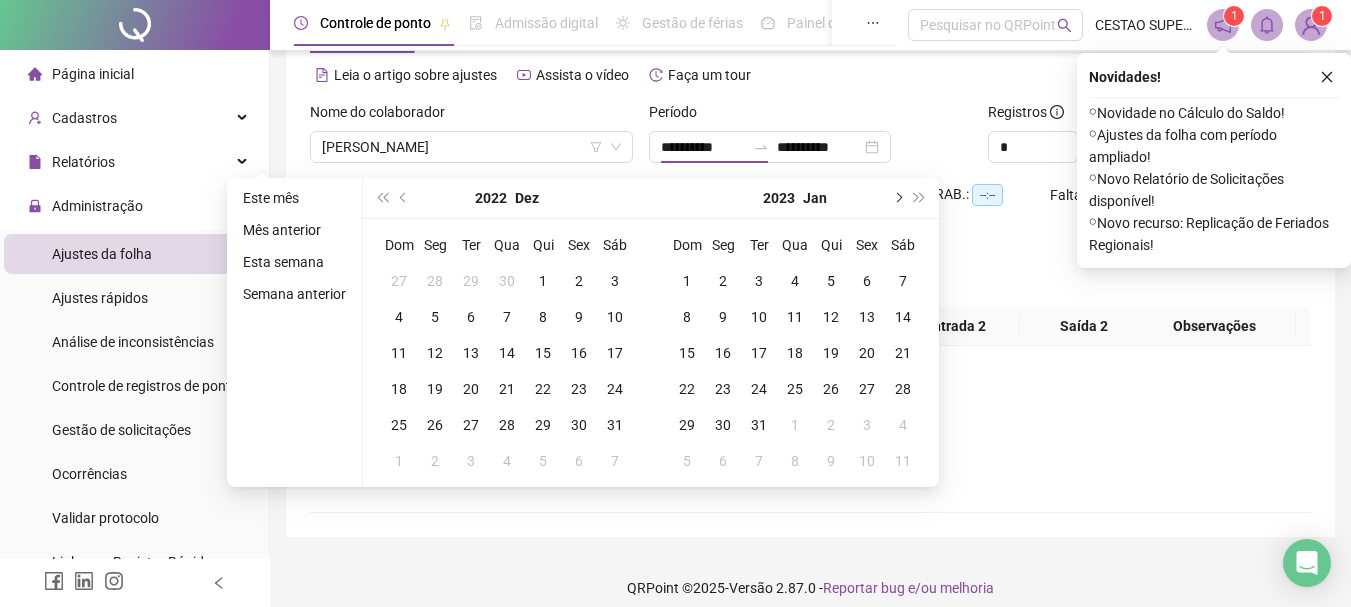 click at bounding box center (897, 198) 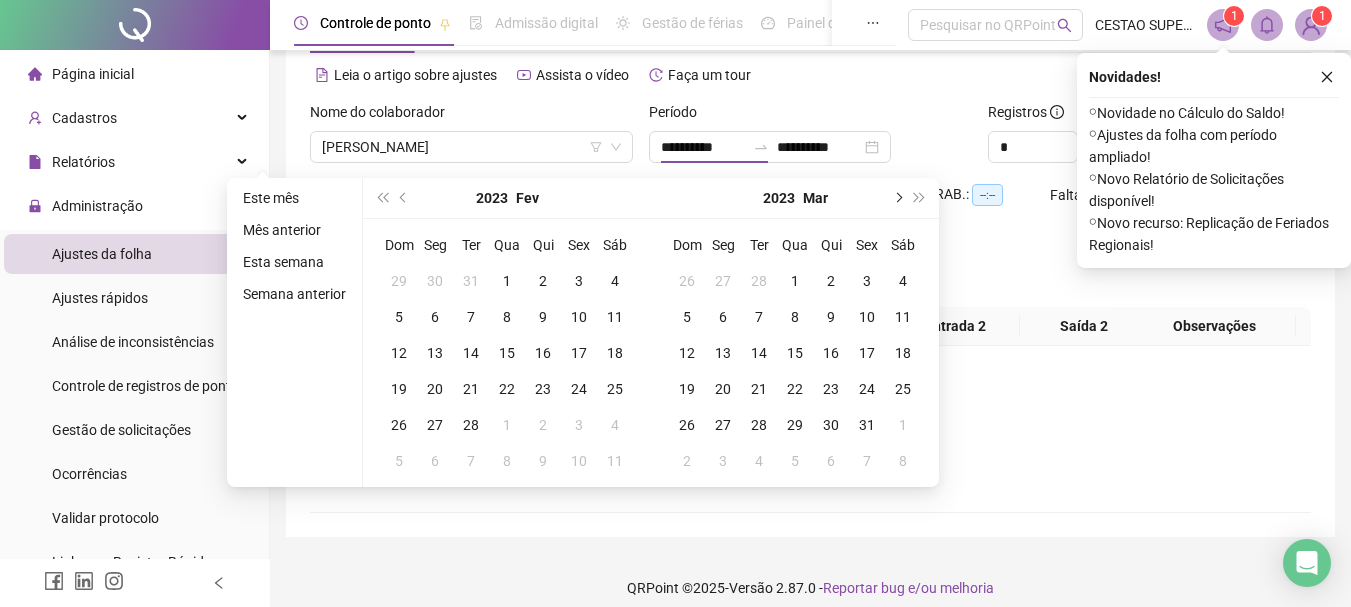 click at bounding box center [897, 198] 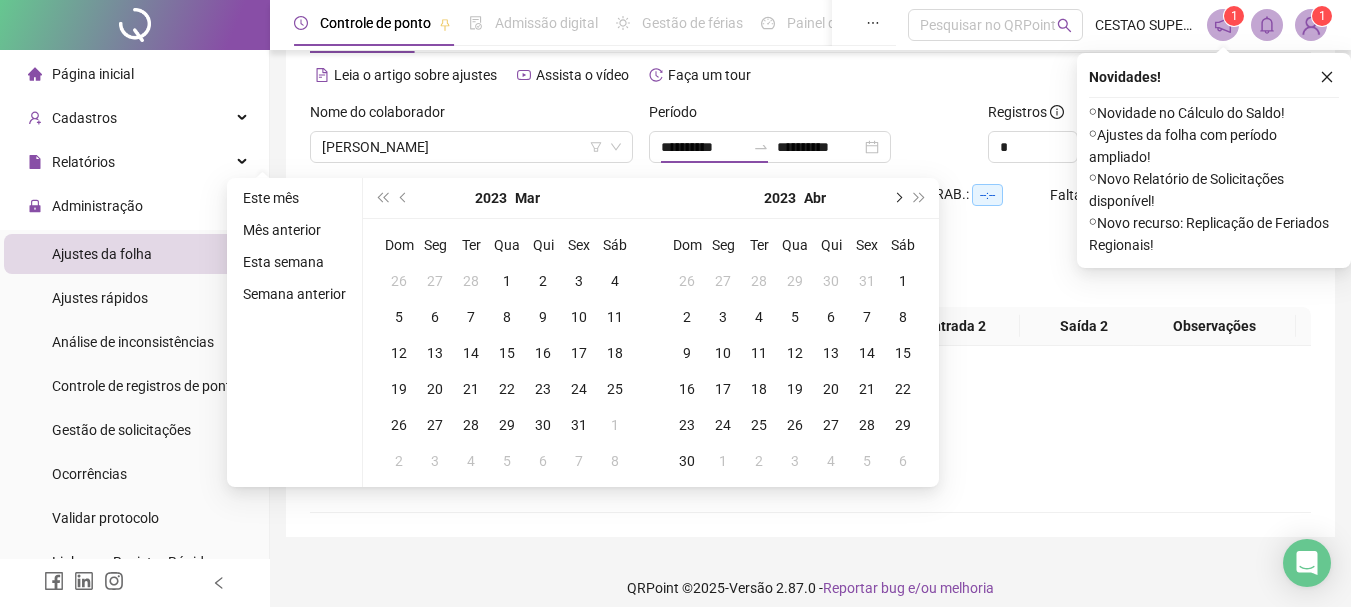 click at bounding box center (897, 198) 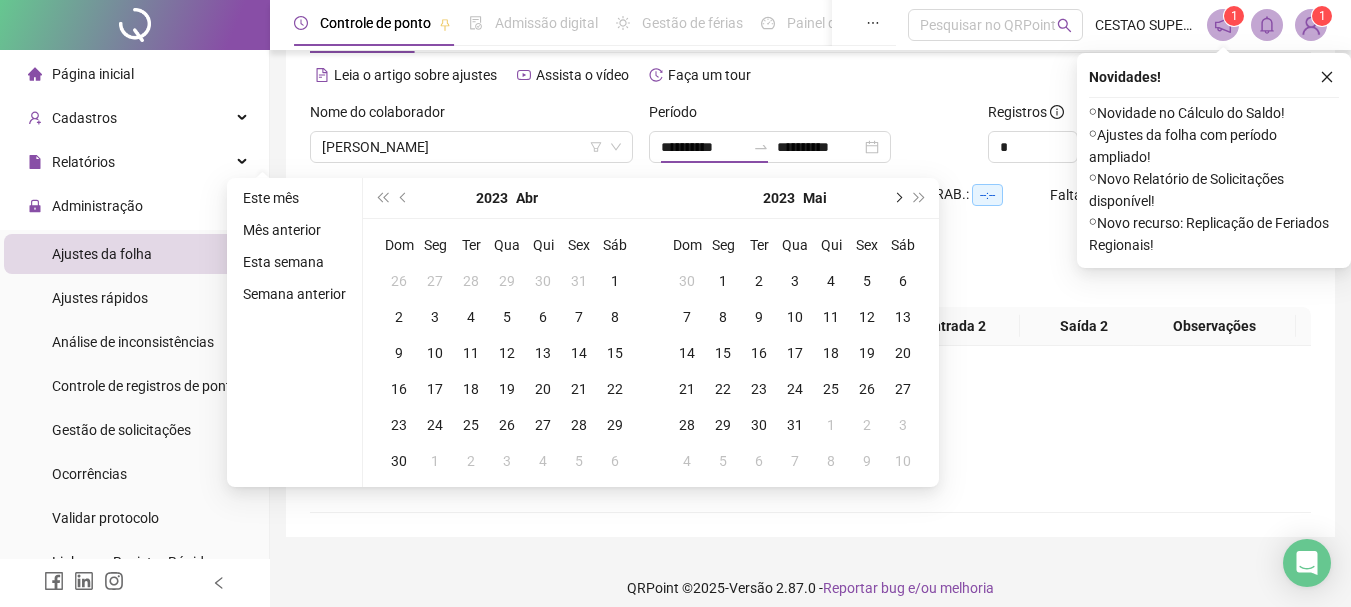 click at bounding box center [897, 198] 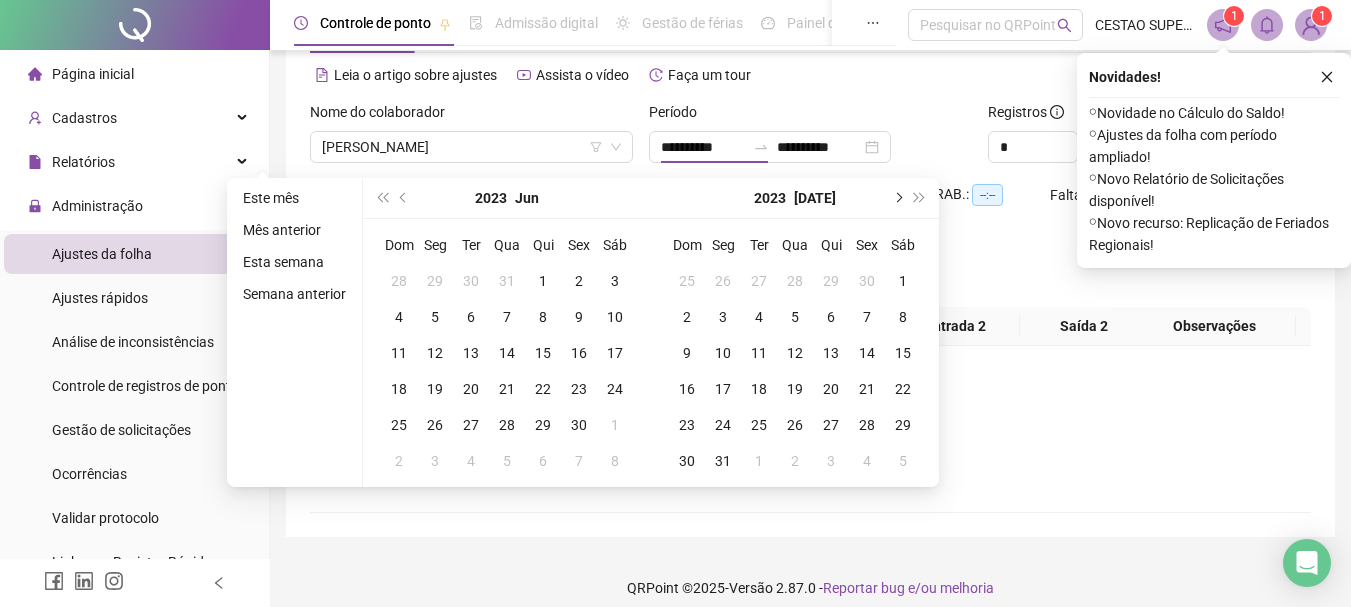 click at bounding box center [897, 198] 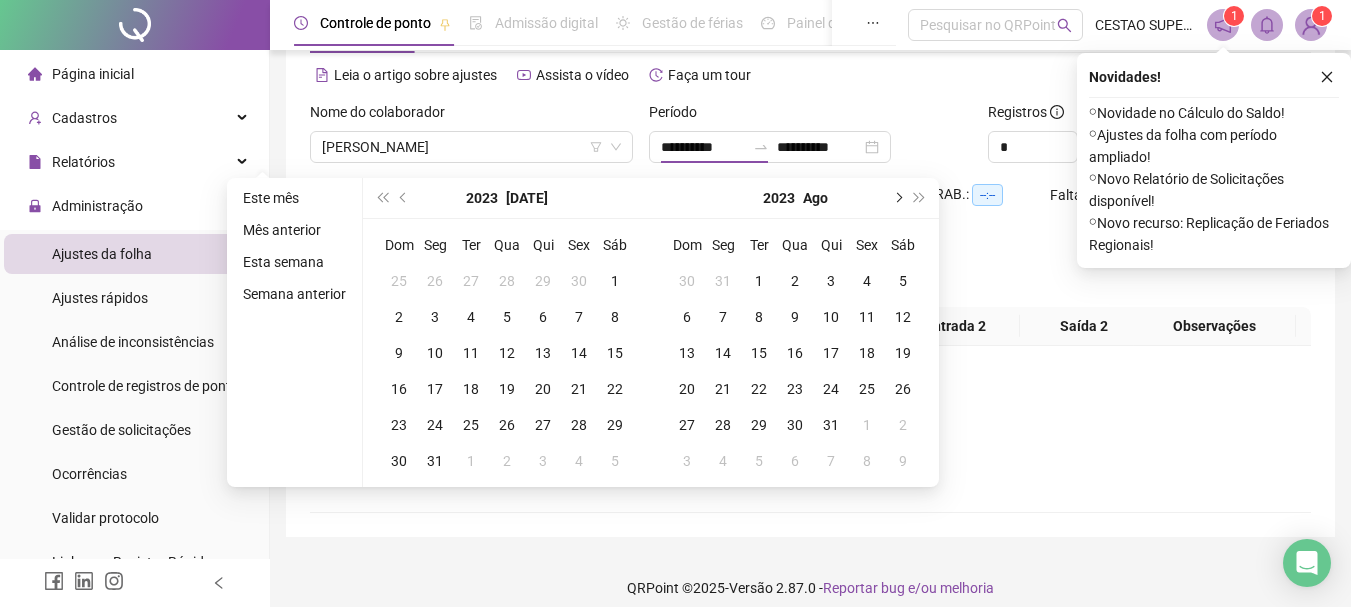 click at bounding box center (897, 198) 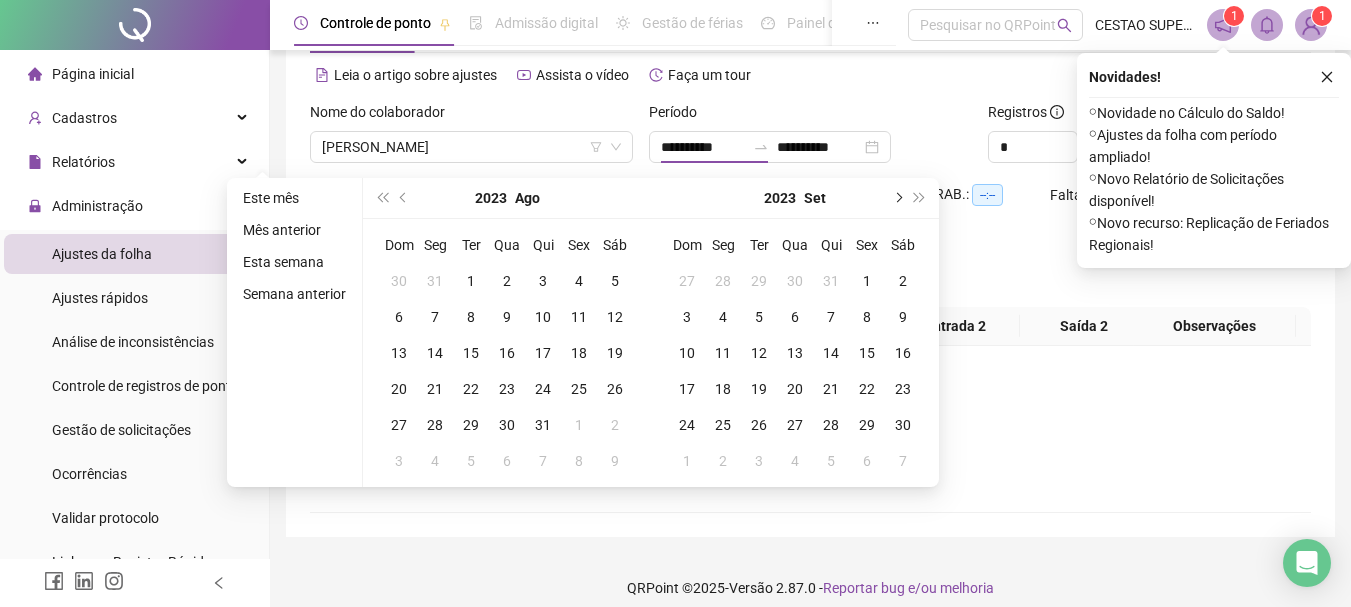 click at bounding box center (897, 198) 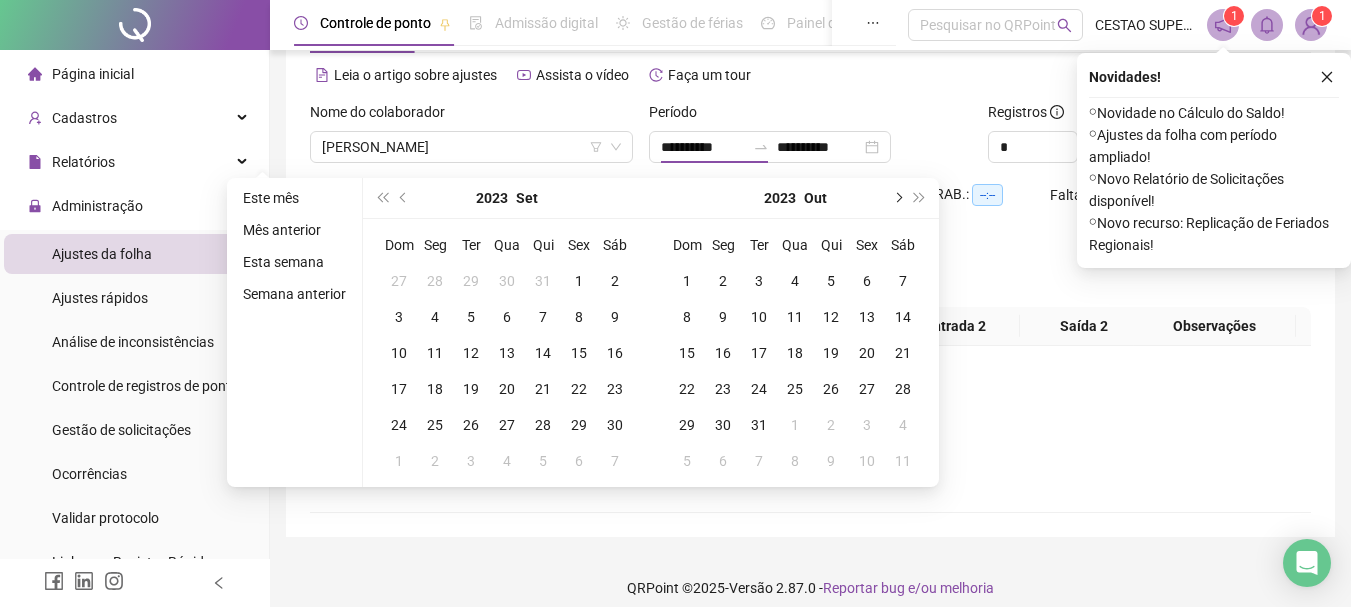 click at bounding box center (897, 198) 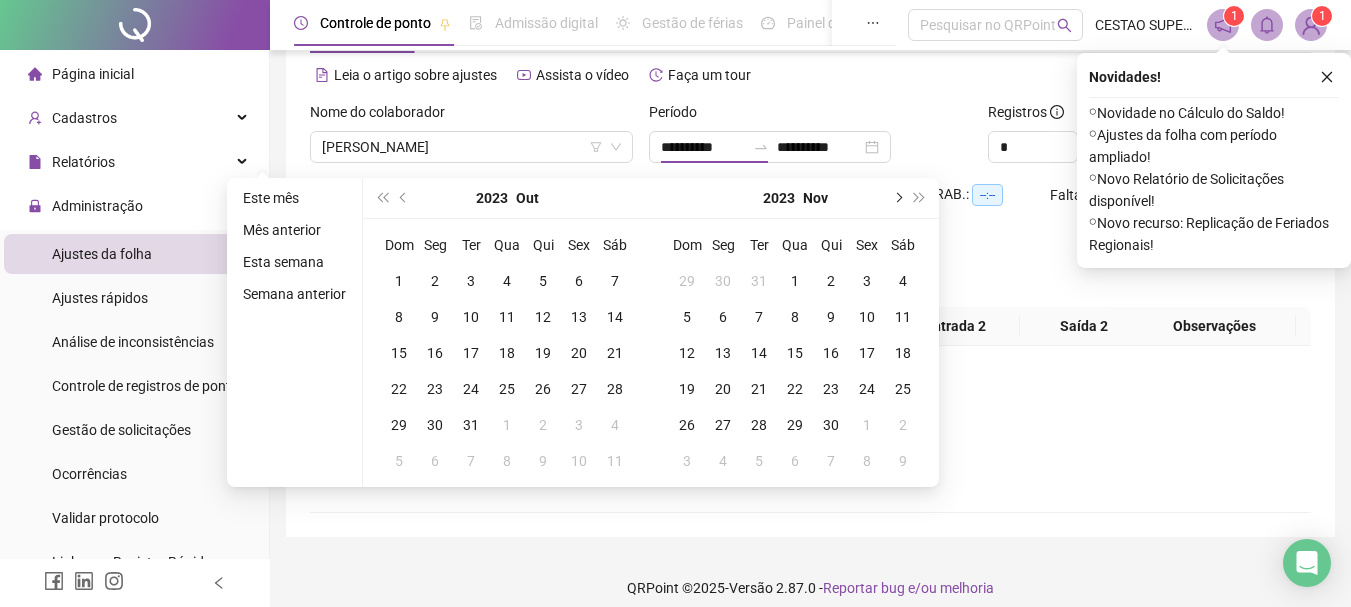 click at bounding box center [897, 198] 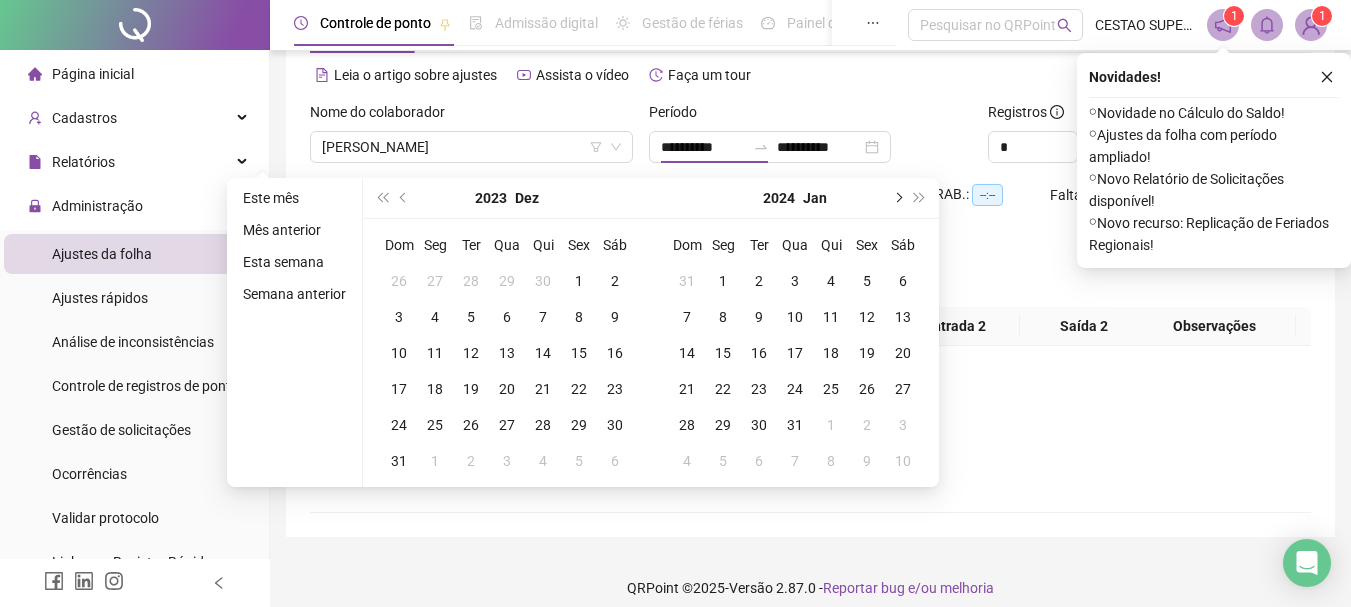 click at bounding box center [897, 198] 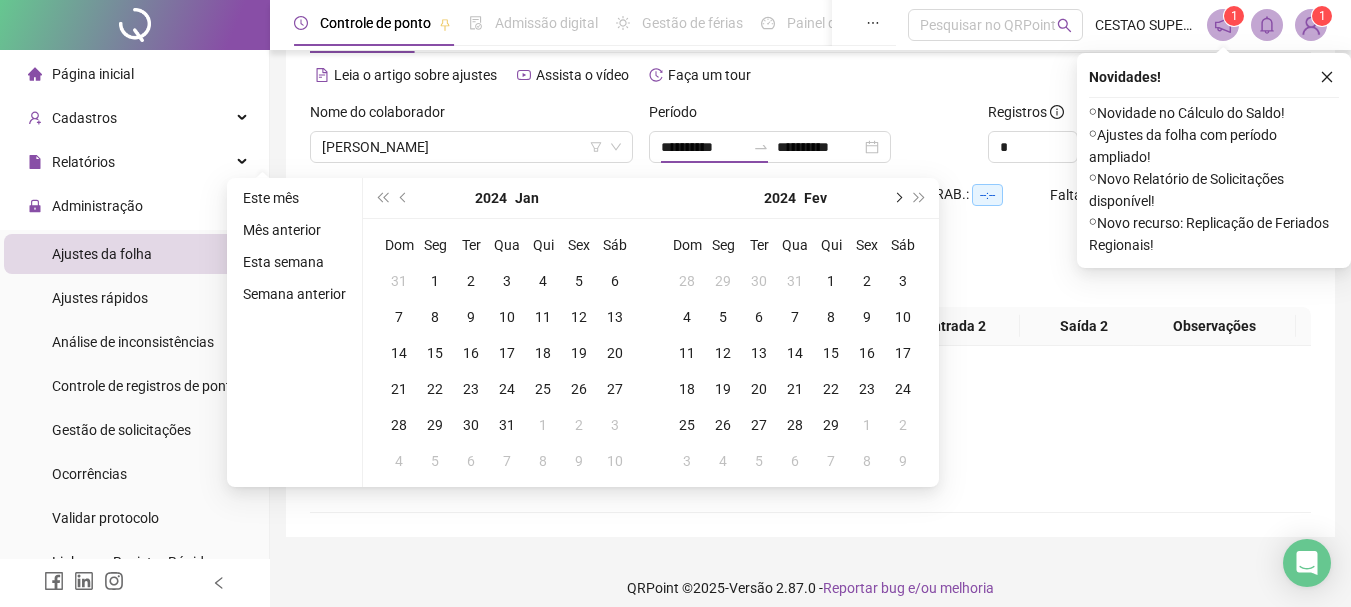 click at bounding box center (897, 198) 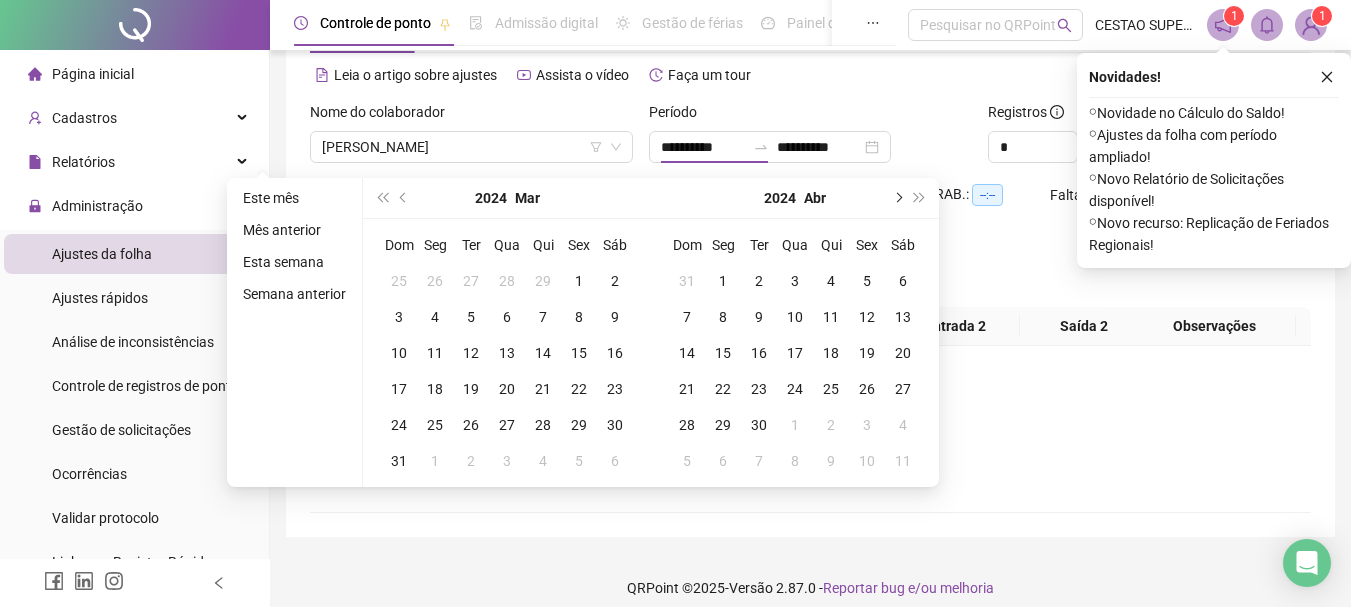 click at bounding box center [897, 198] 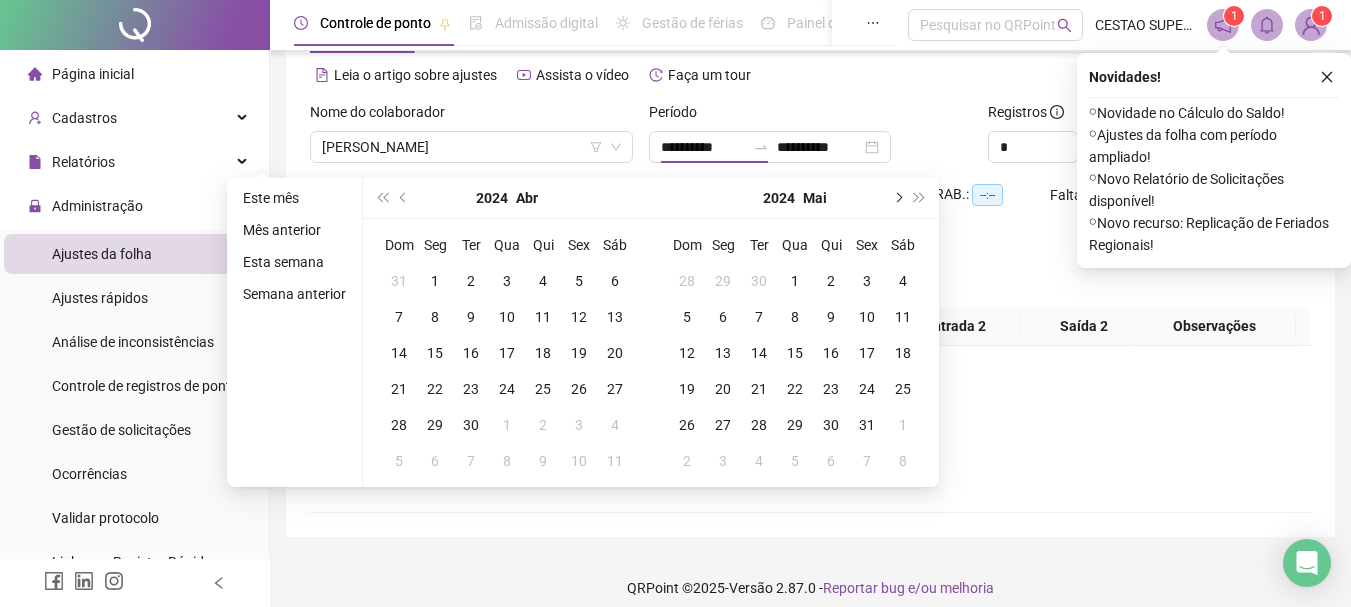 click at bounding box center (897, 198) 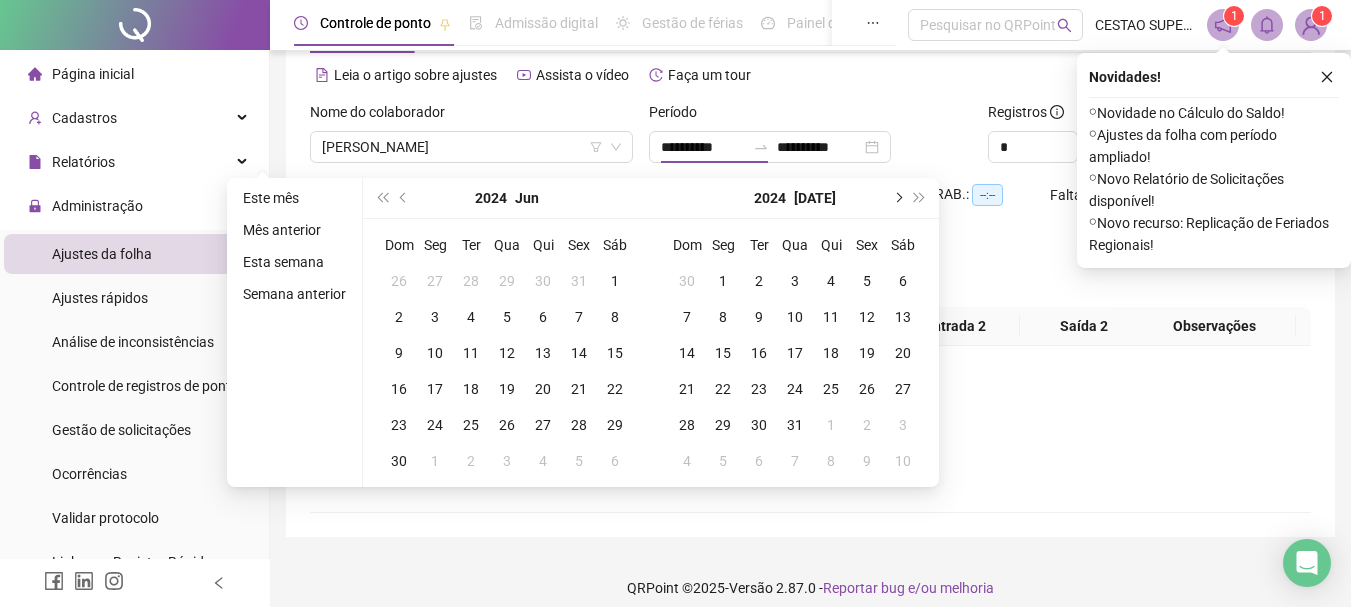 click at bounding box center [897, 198] 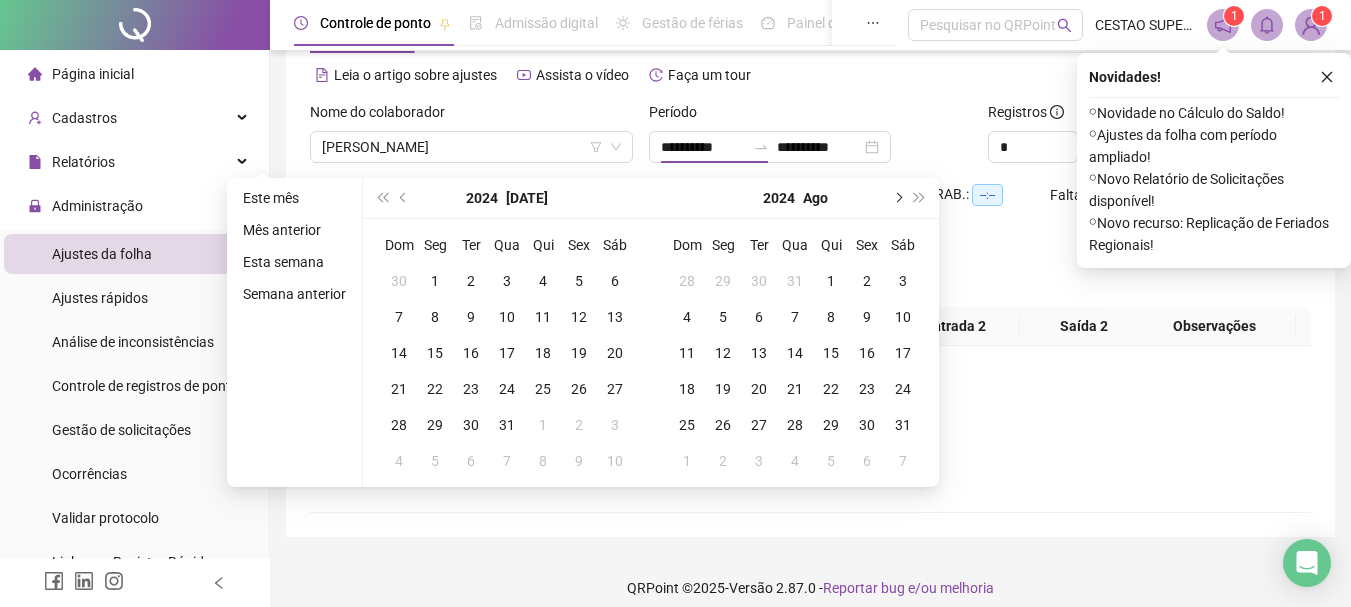 click at bounding box center (897, 198) 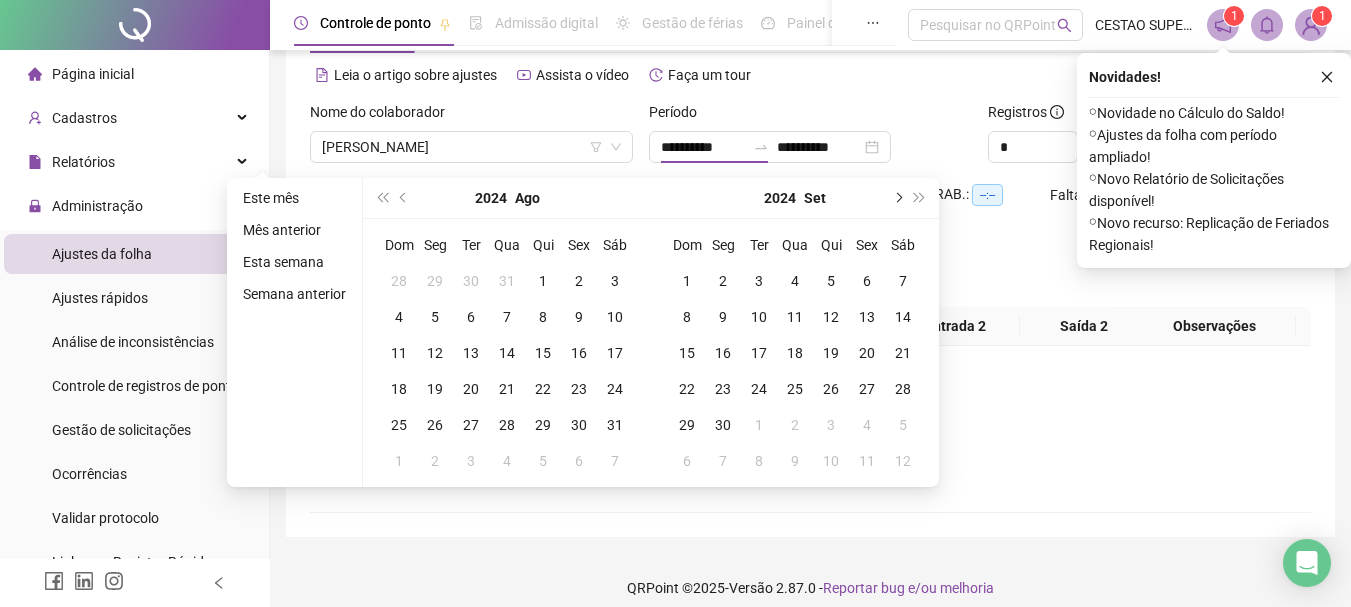 click at bounding box center [897, 198] 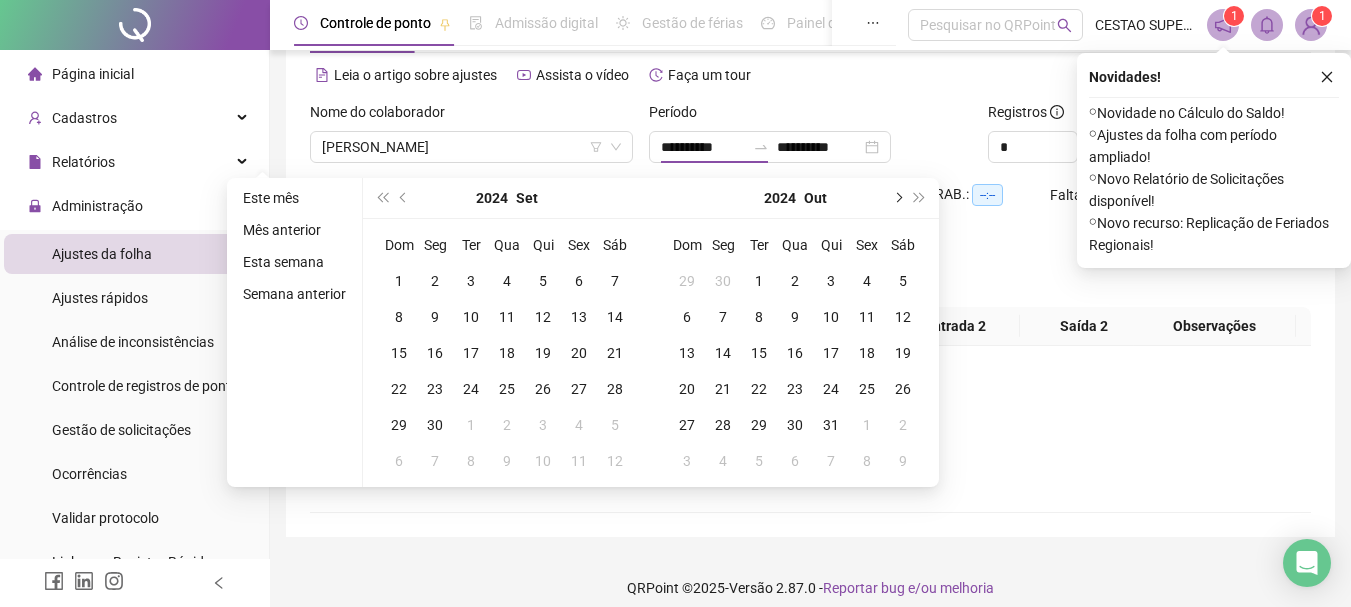 click at bounding box center [897, 198] 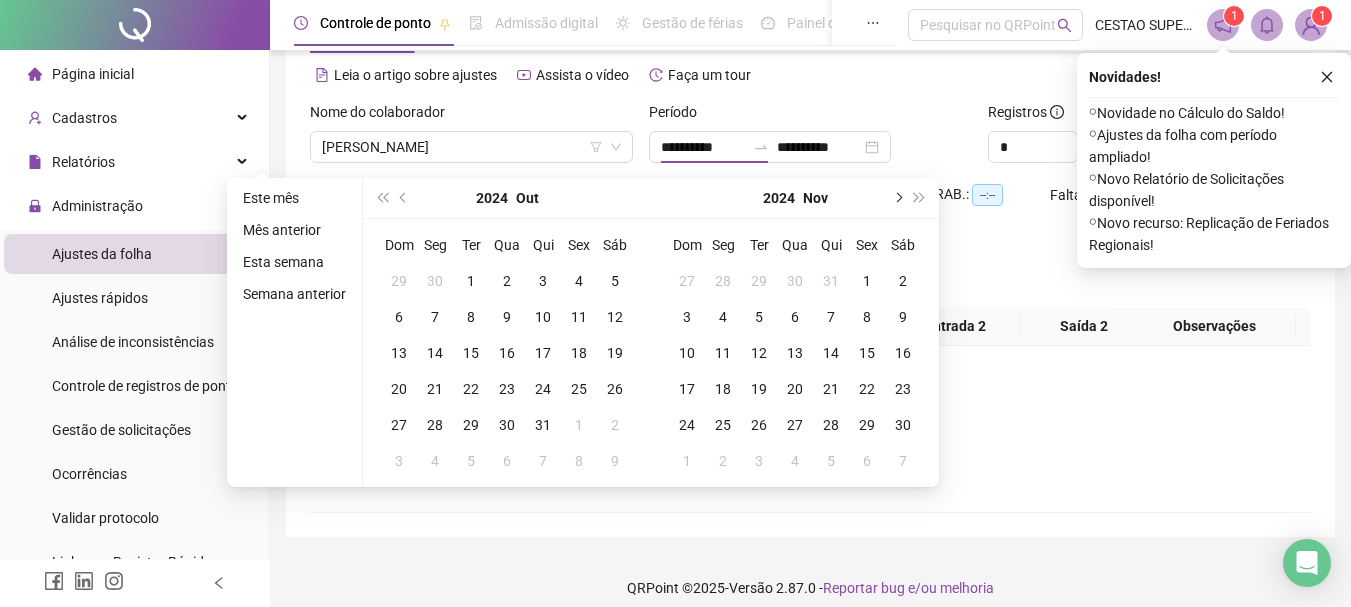 click at bounding box center [897, 198] 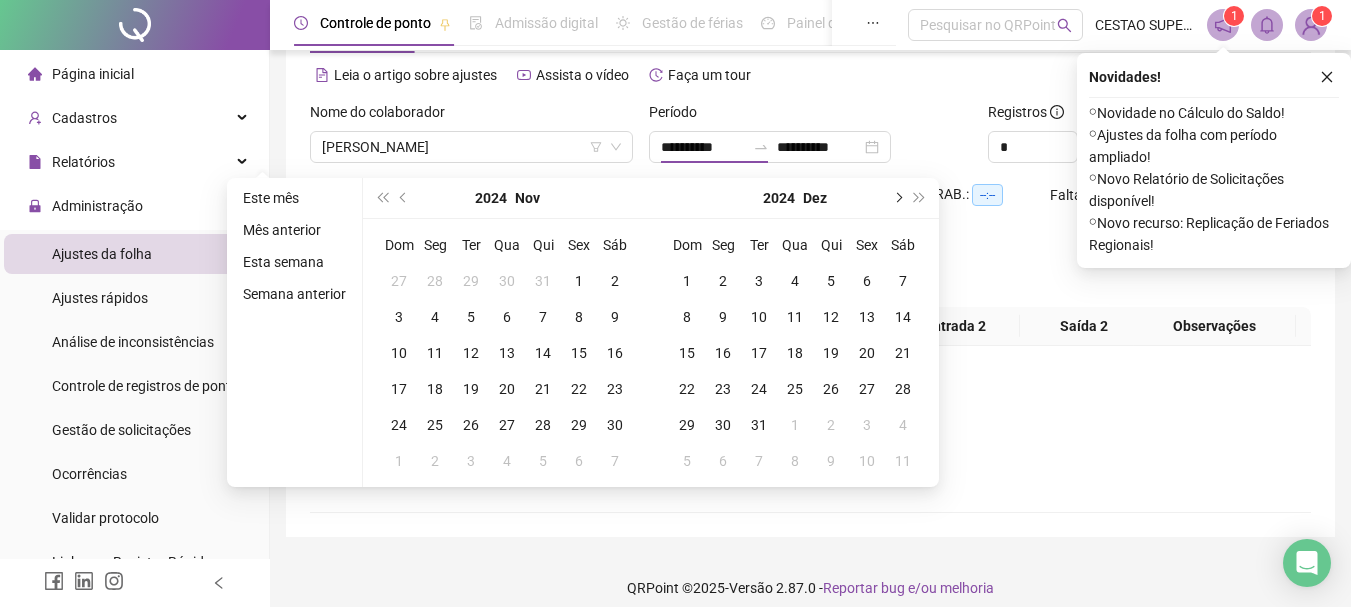 click at bounding box center [897, 198] 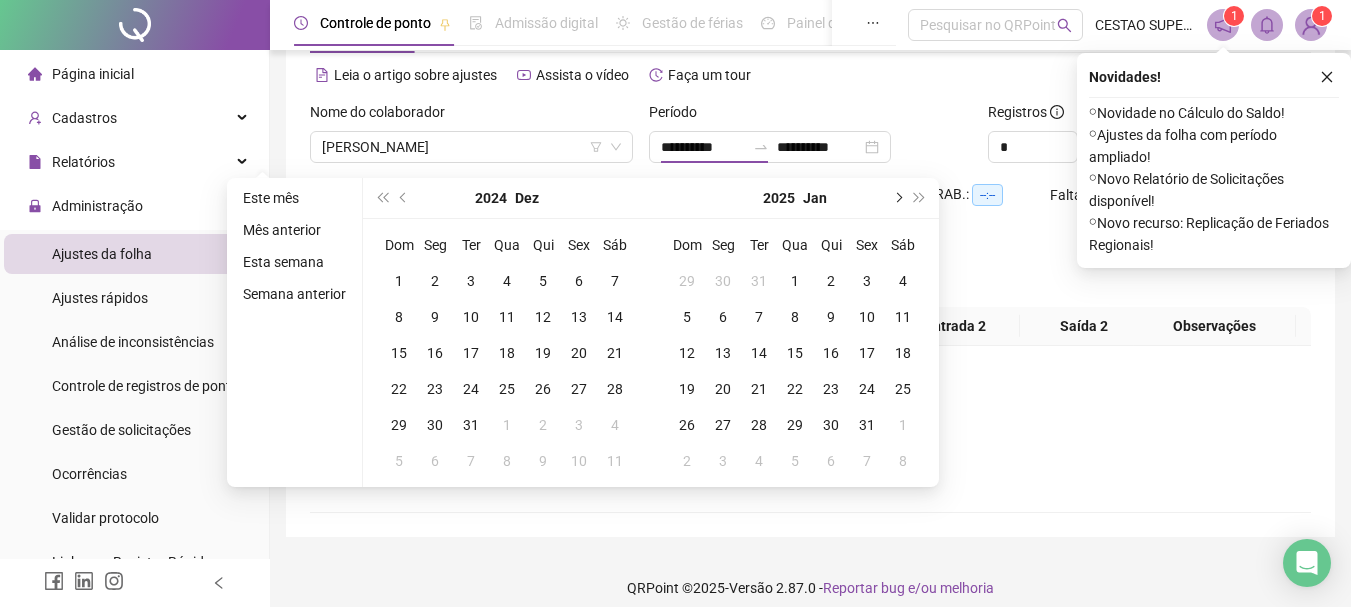 click at bounding box center (897, 198) 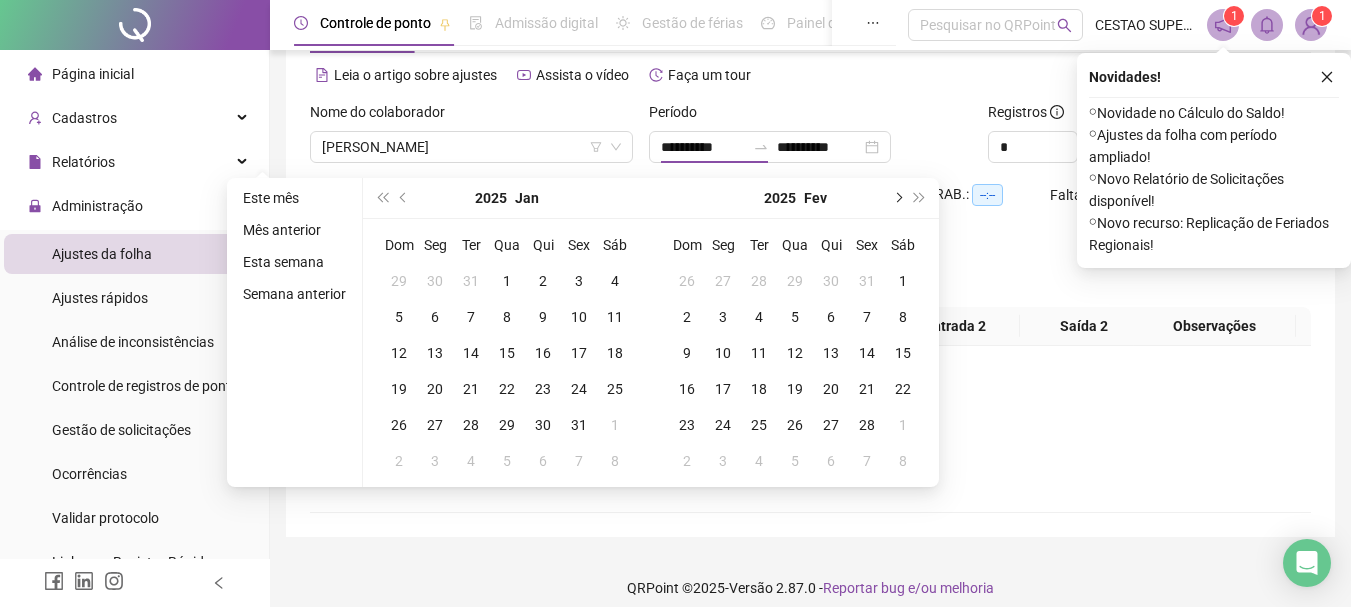 click at bounding box center [897, 198] 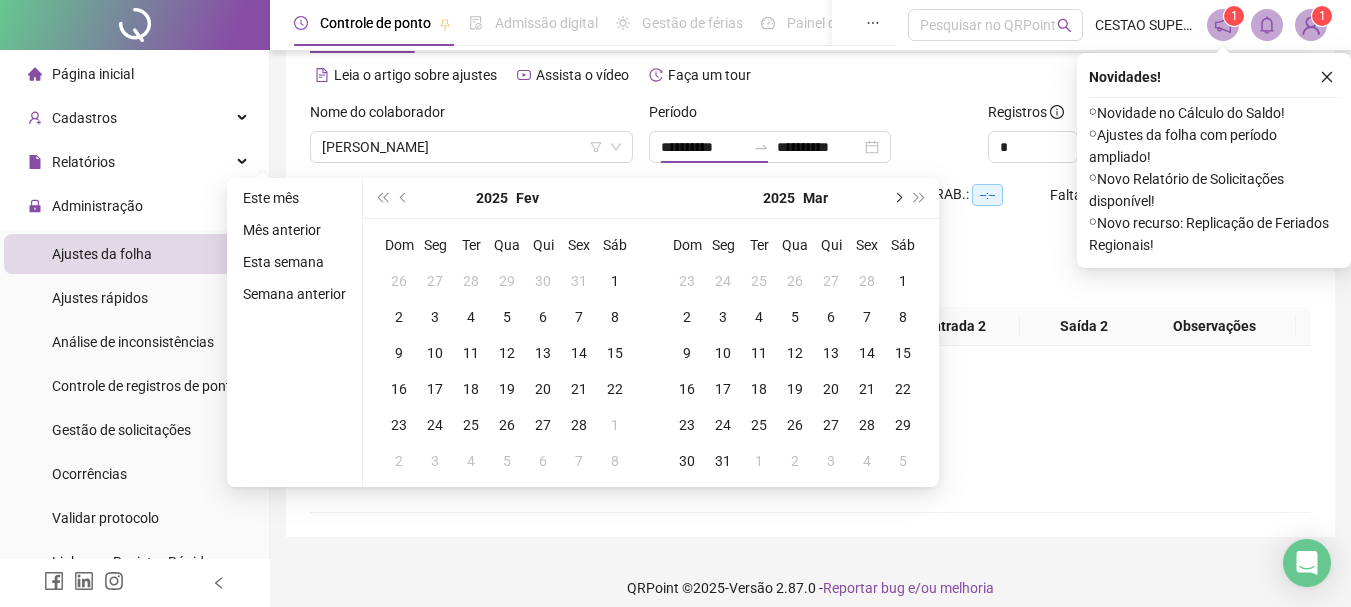 click at bounding box center (897, 198) 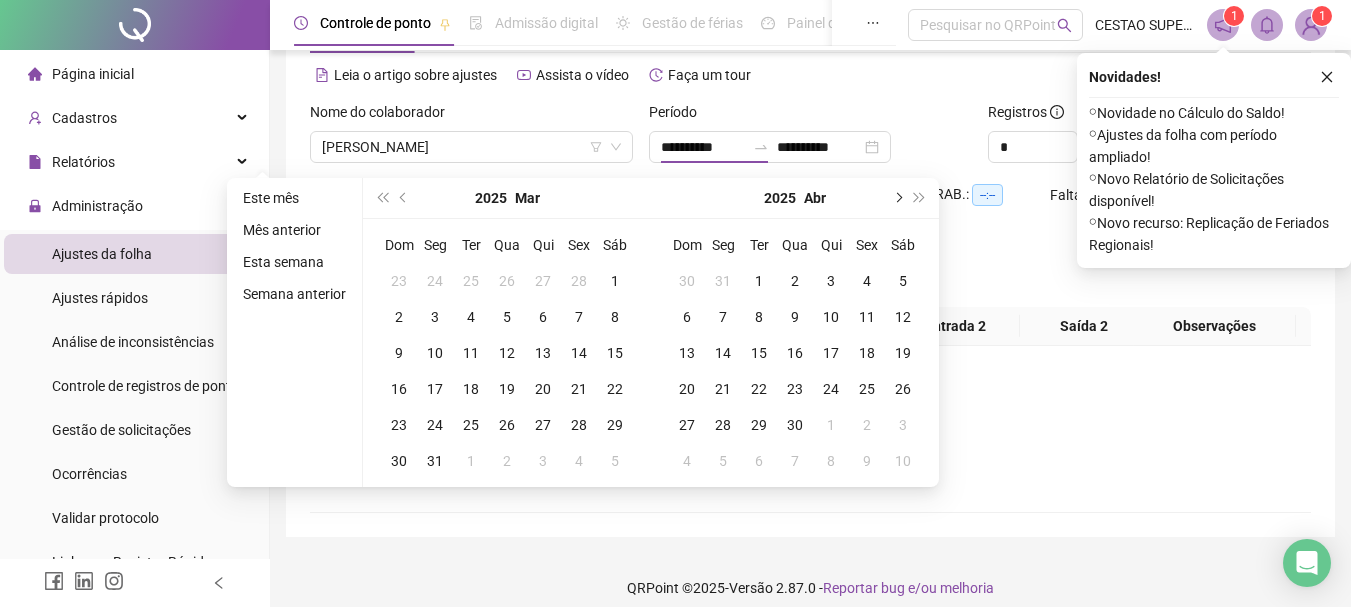 click at bounding box center (897, 198) 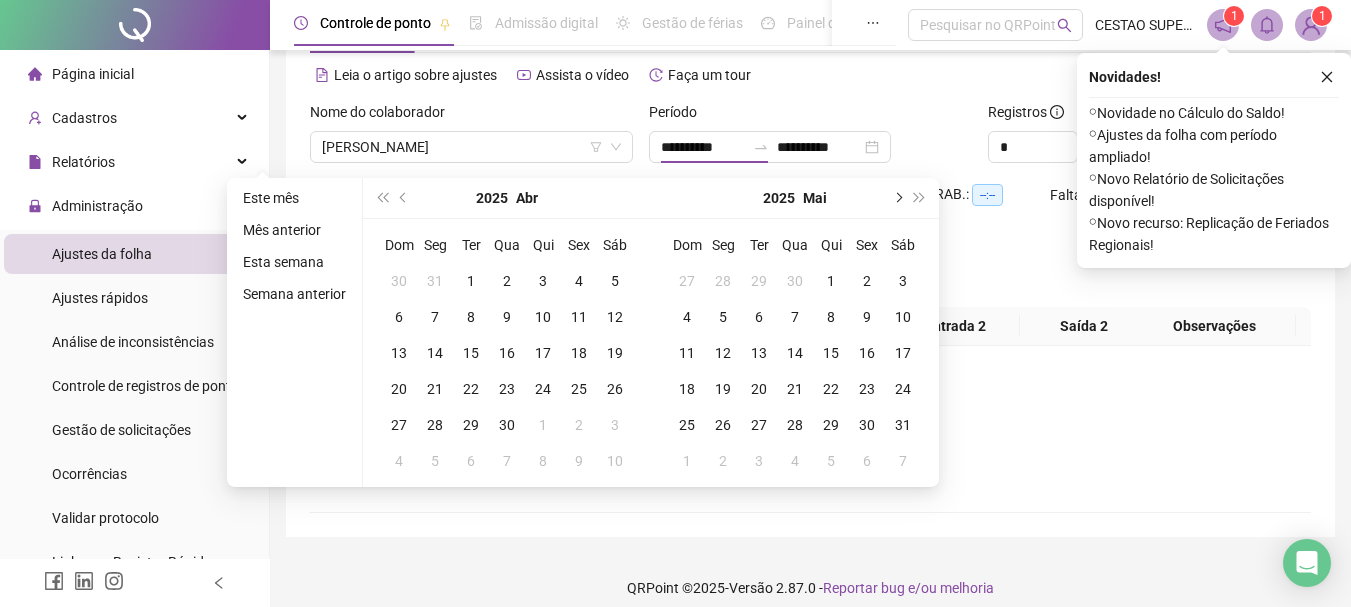 click at bounding box center [897, 198] 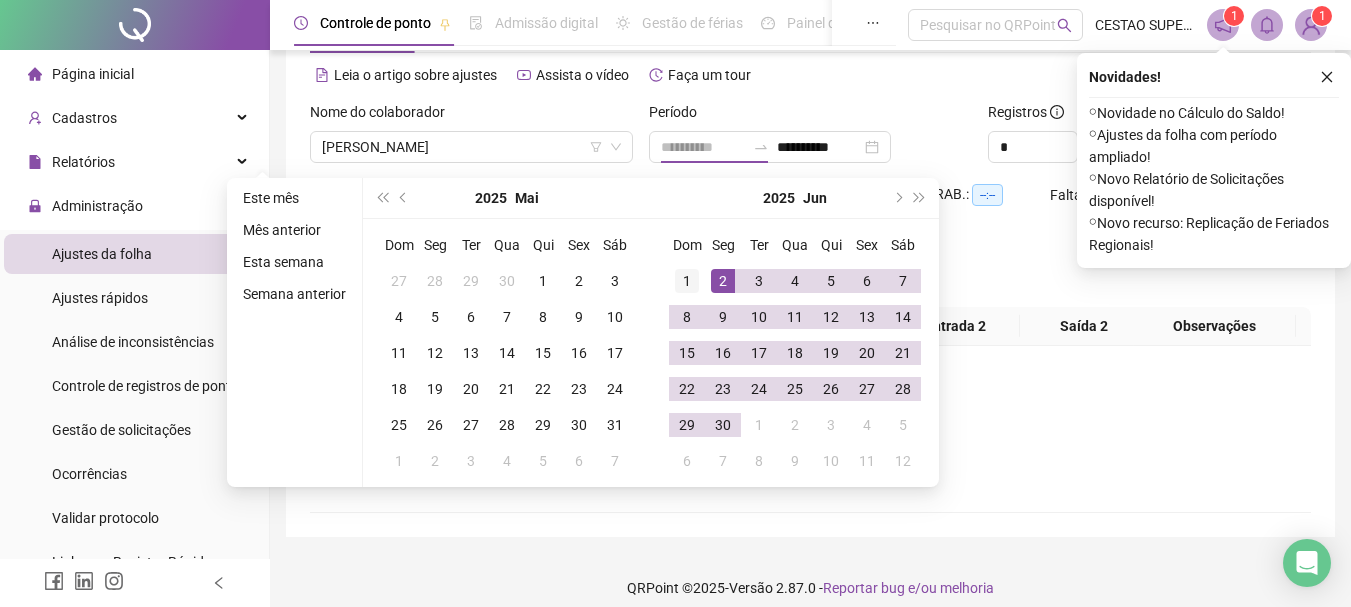 type on "**********" 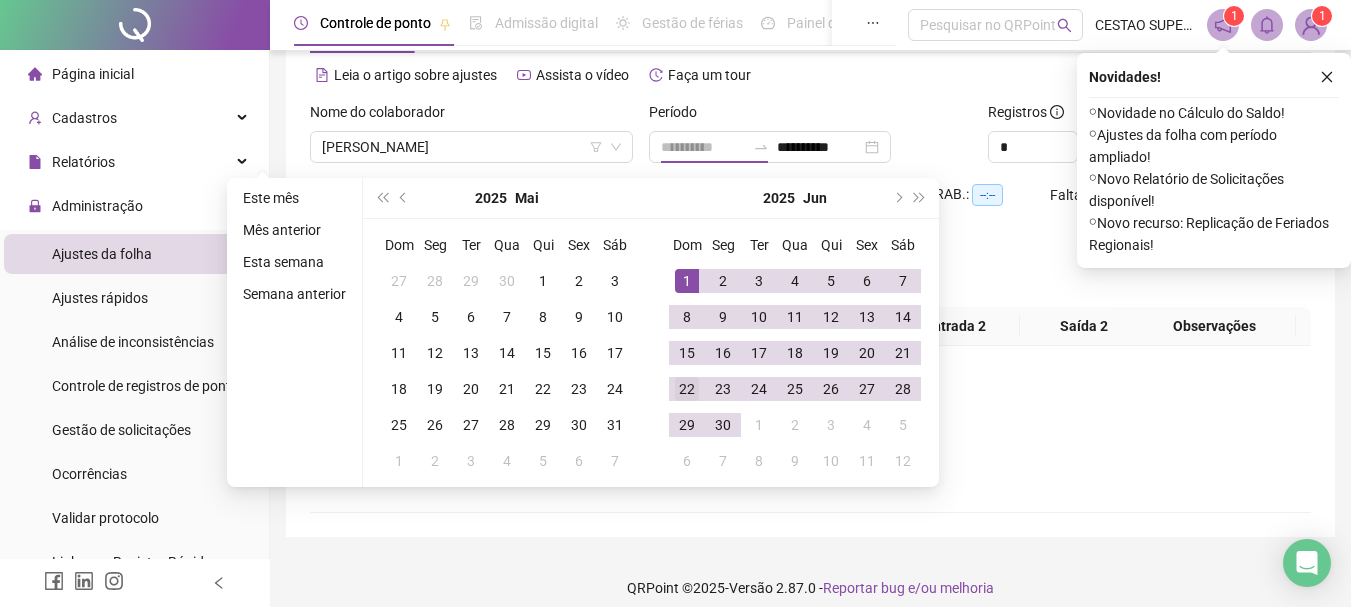 click on "1" at bounding box center [687, 281] 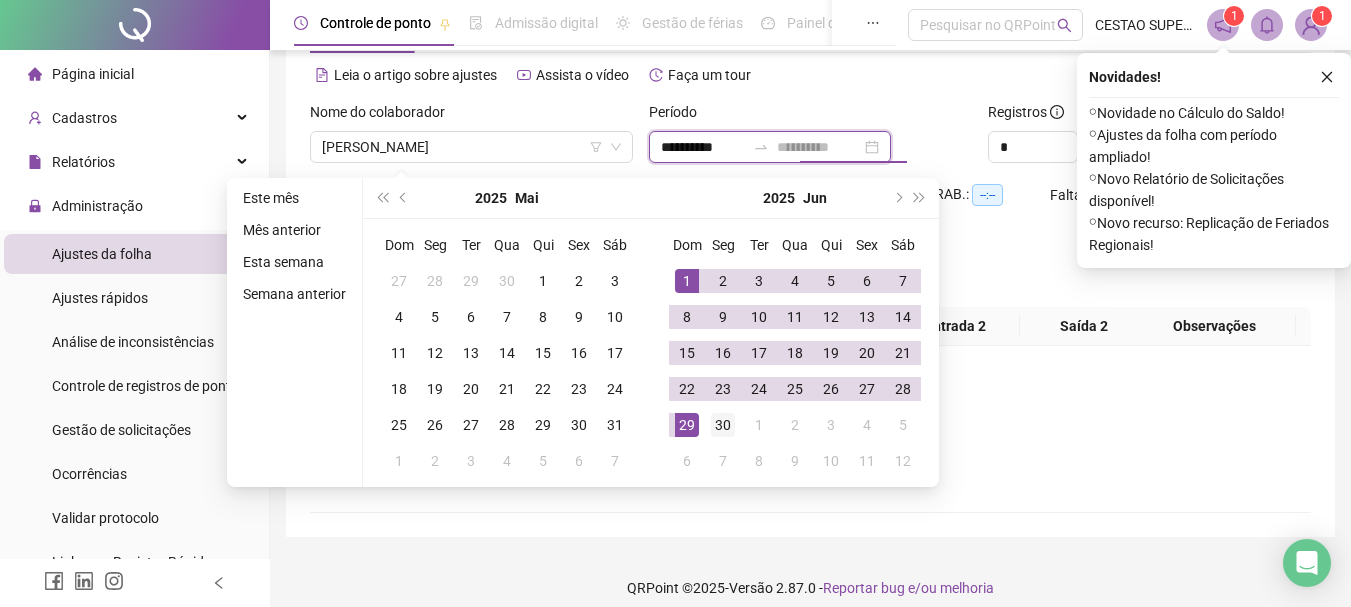 type on "**********" 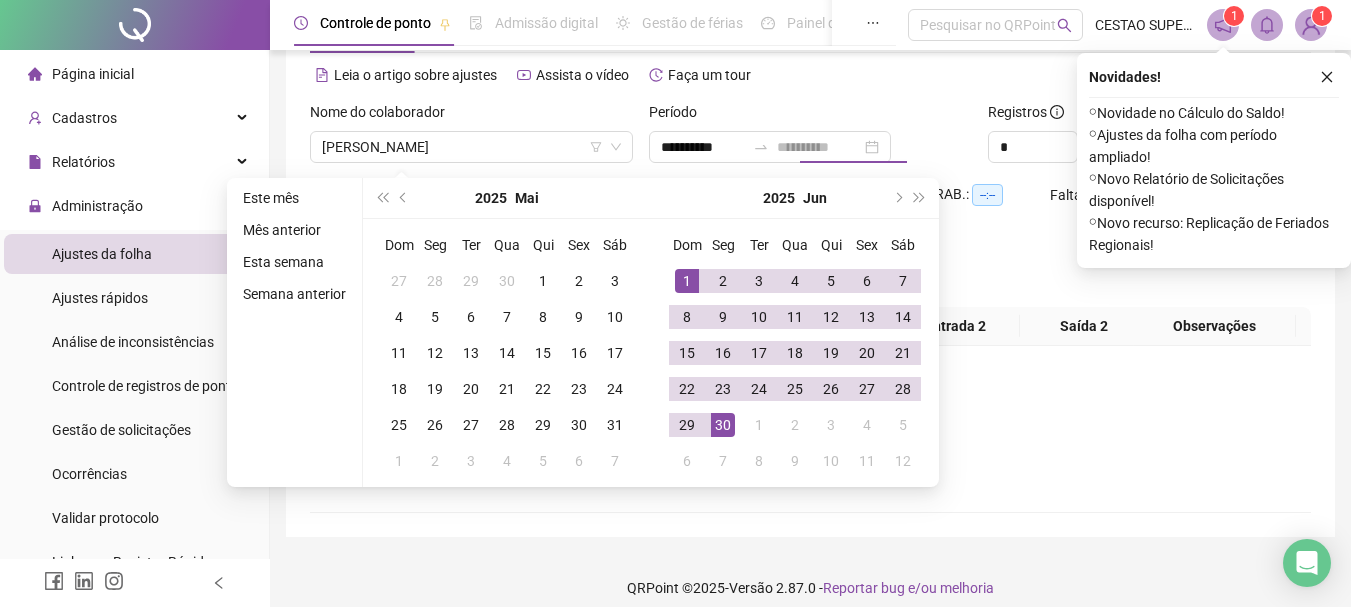 click on "30" at bounding box center [723, 425] 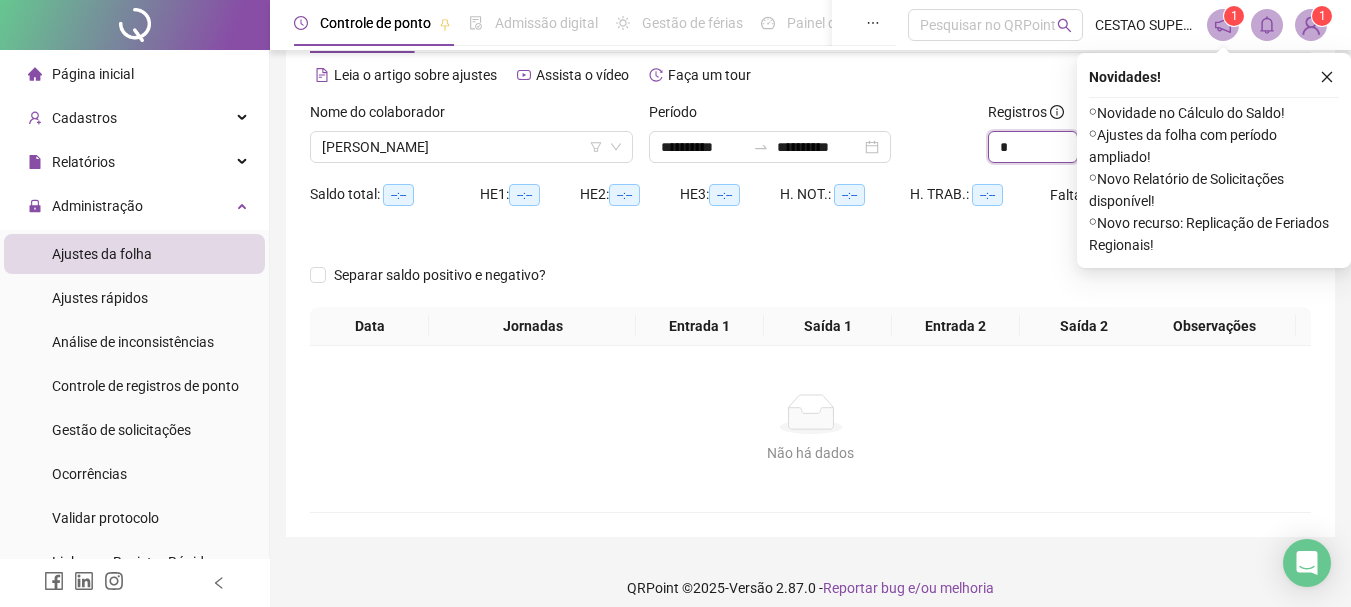 drag, startPoint x: 1014, startPoint y: 152, endPoint x: 968, endPoint y: 150, distance: 46.043457 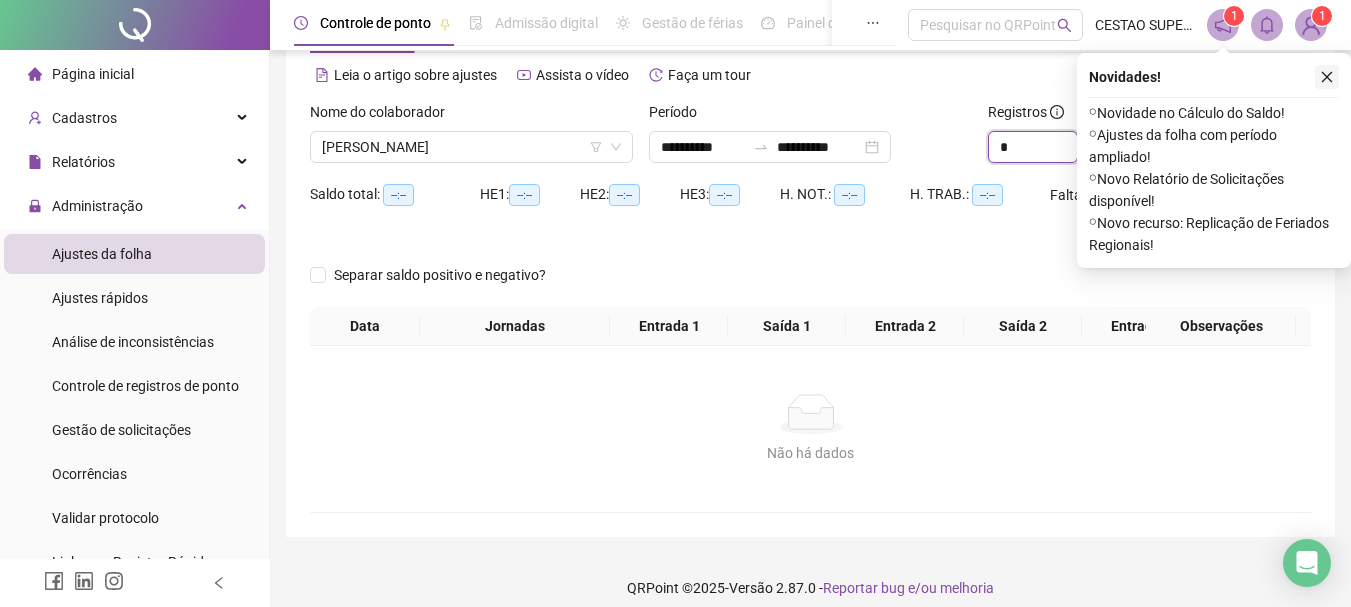 type on "*" 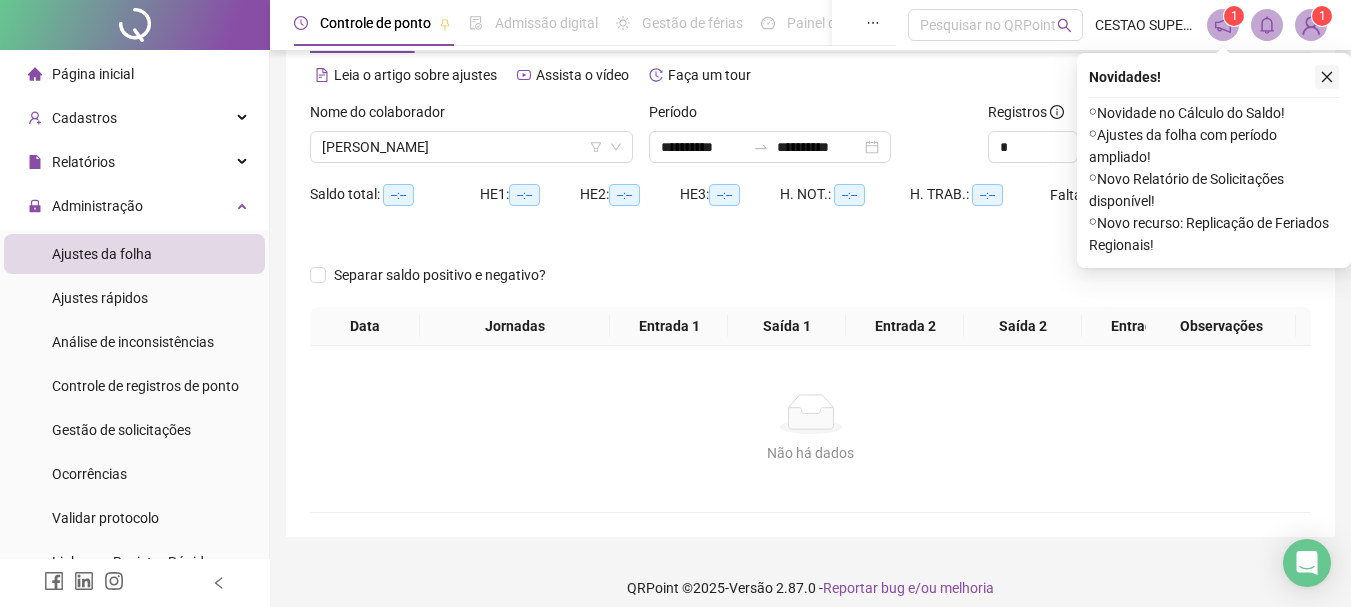 click 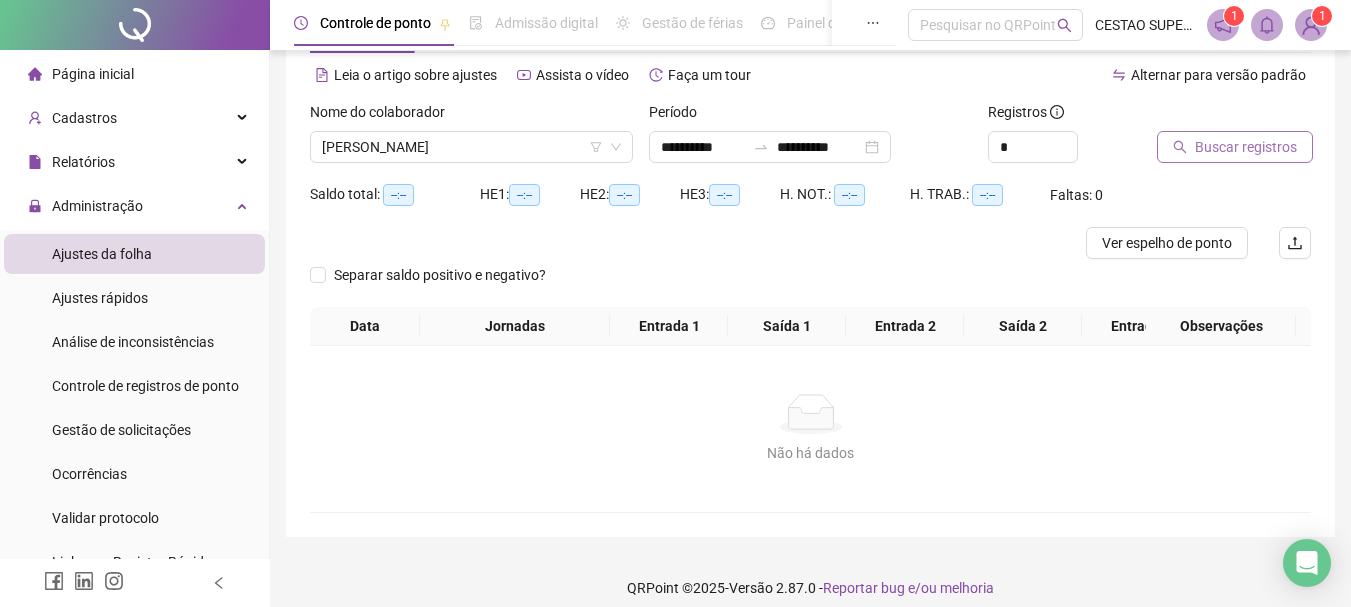 click on "Buscar registros" at bounding box center (1246, 147) 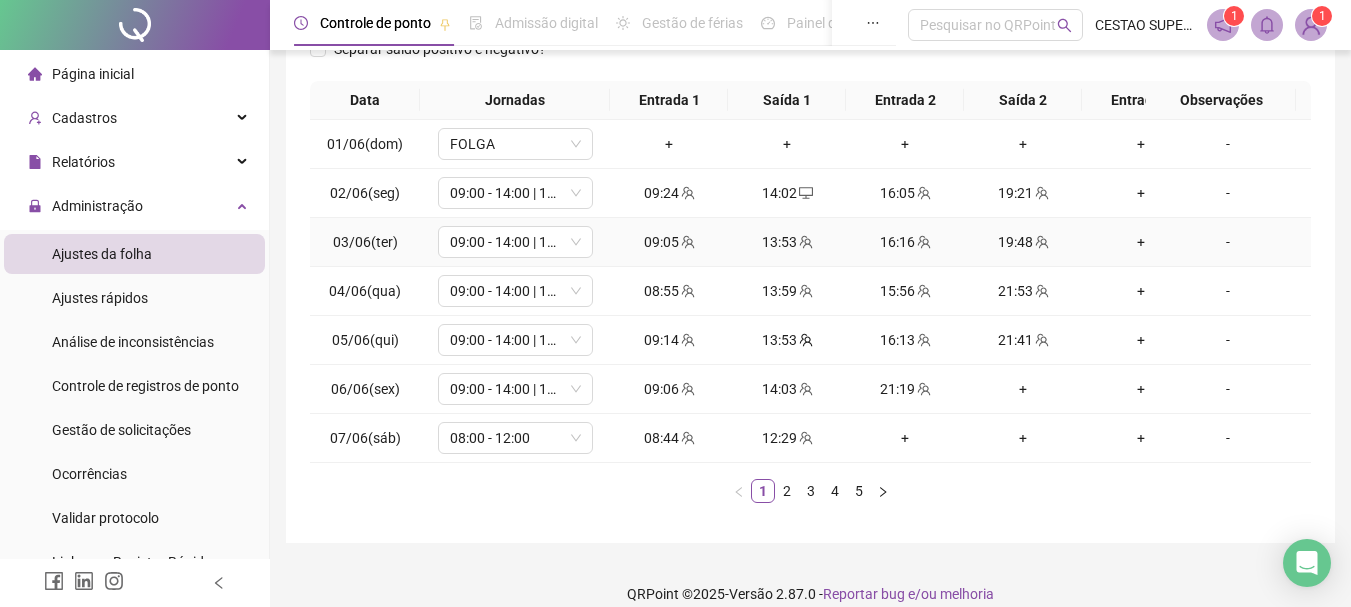scroll, scrollTop: 362, scrollLeft: 0, axis: vertical 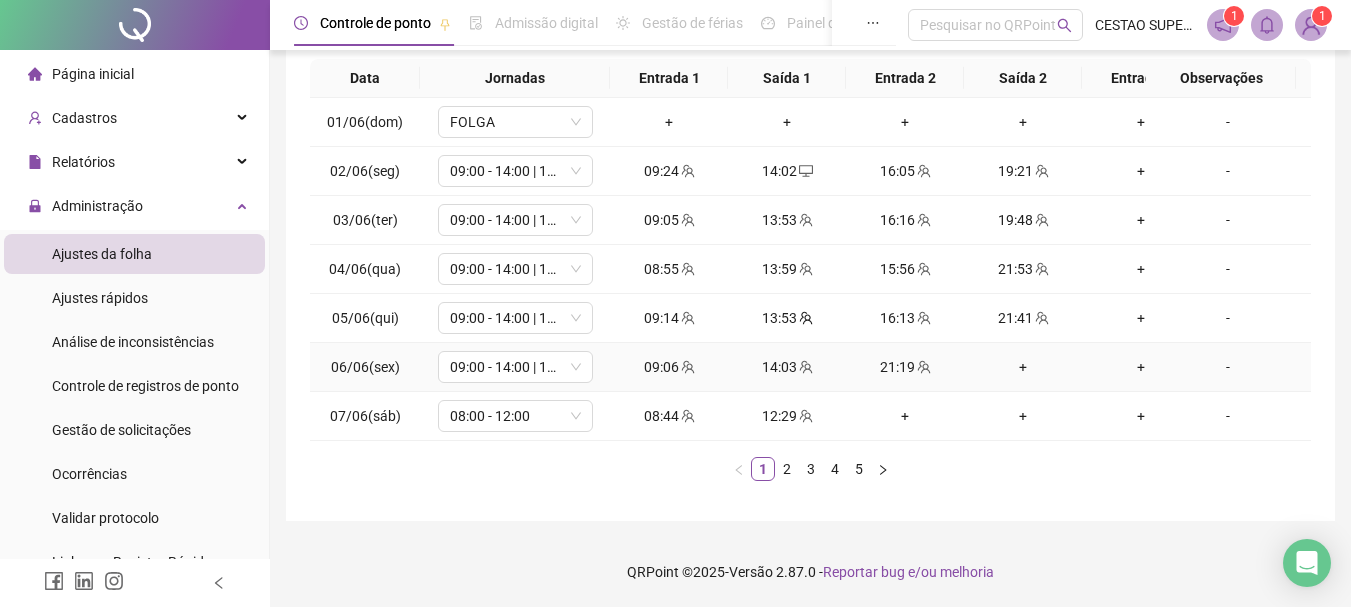 click on "+" at bounding box center [1023, 367] 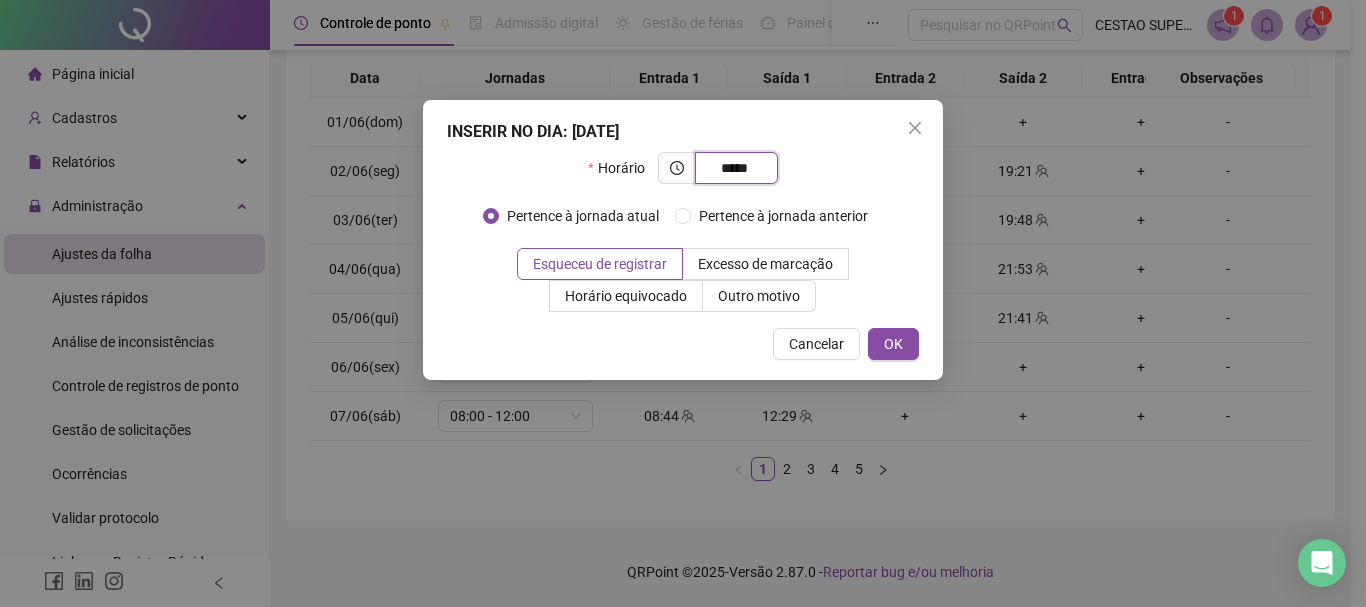 type on "*****" 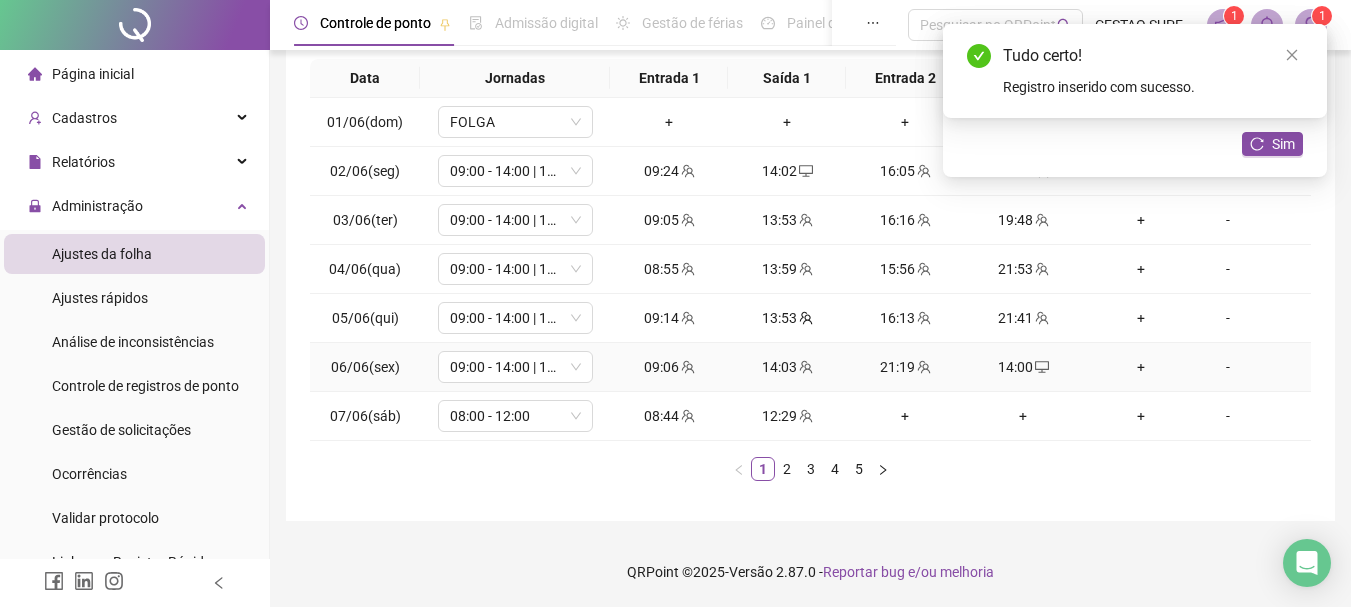 click on "+" at bounding box center (1141, 367) 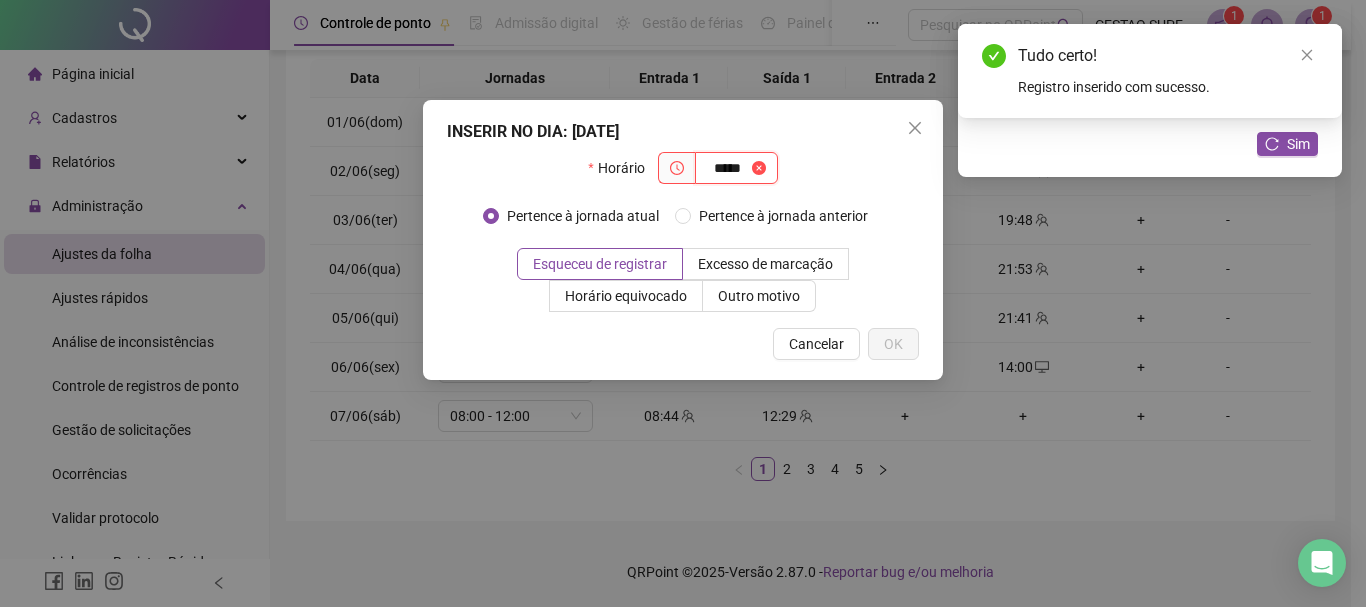 type on "*****" 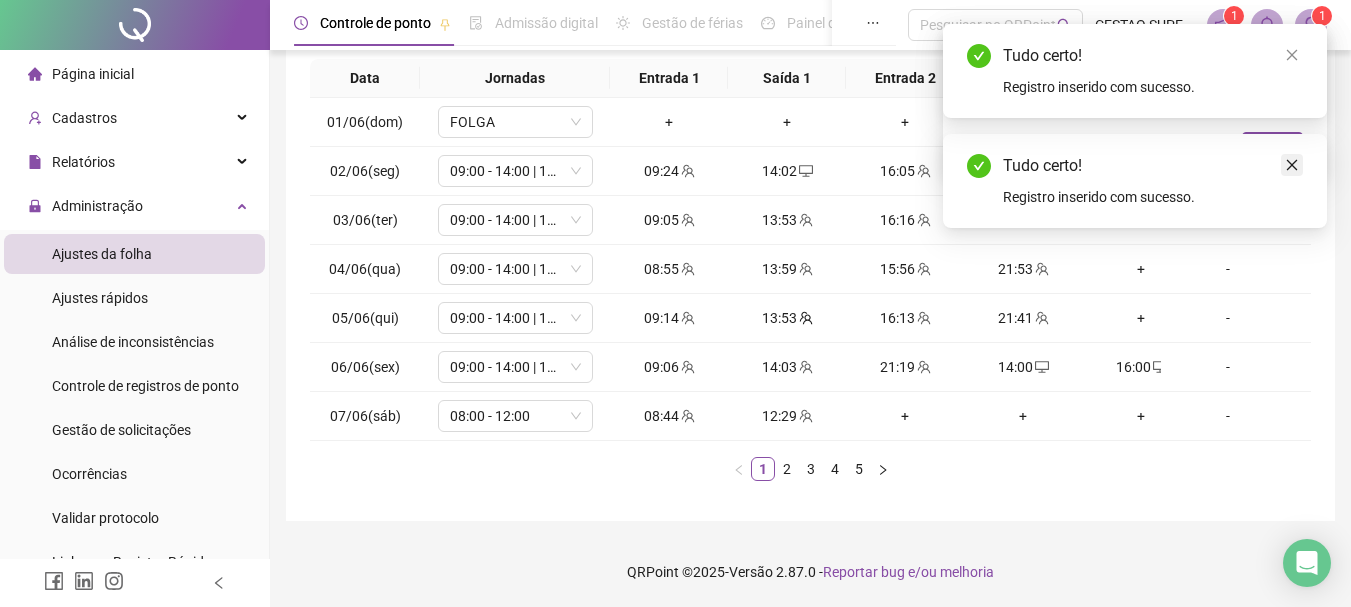click at bounding box center (1292, 165) 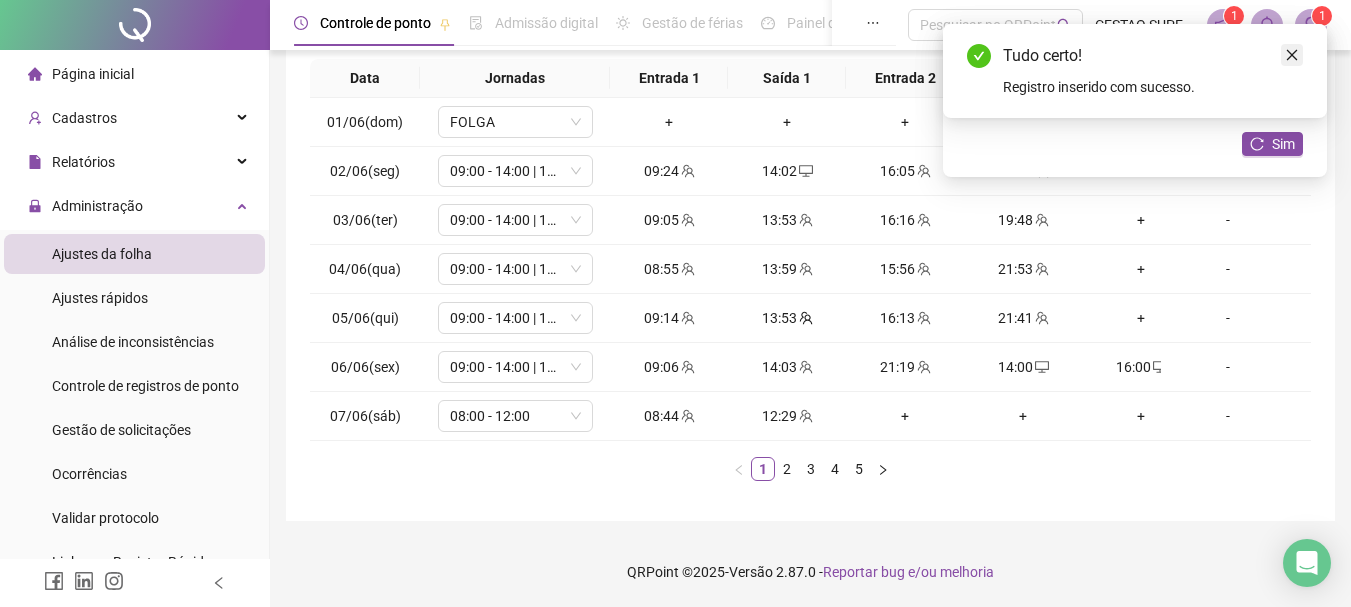 click 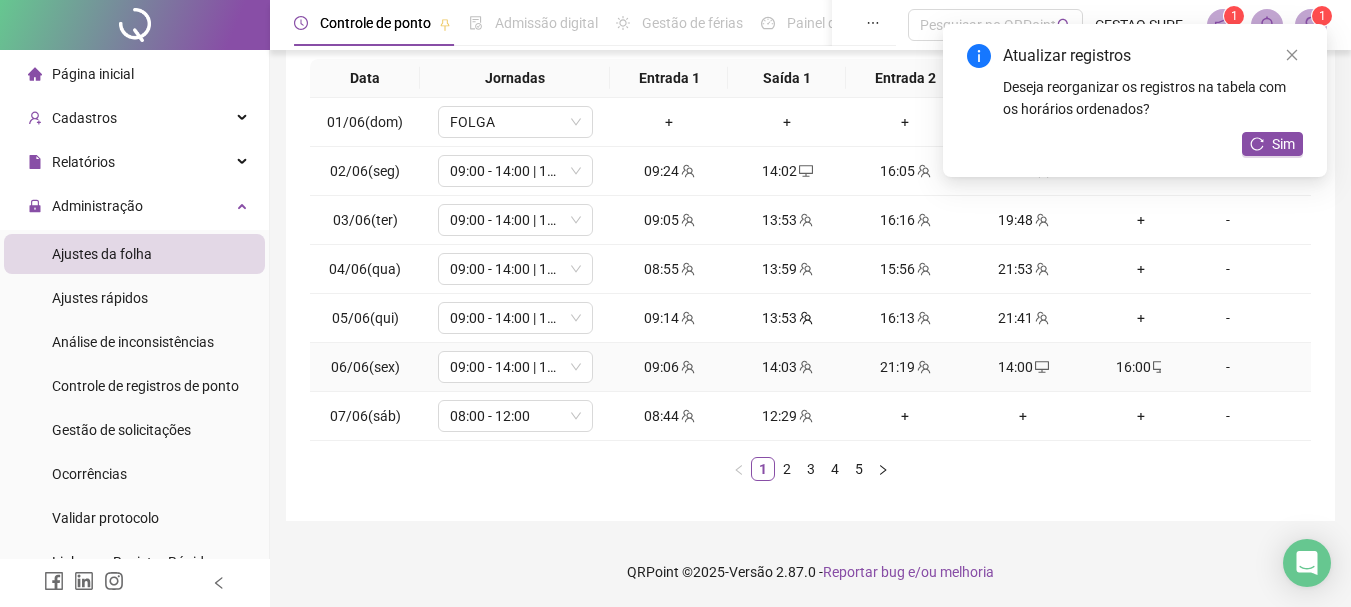 click on "14:00" at bounding box center (1023, 367) 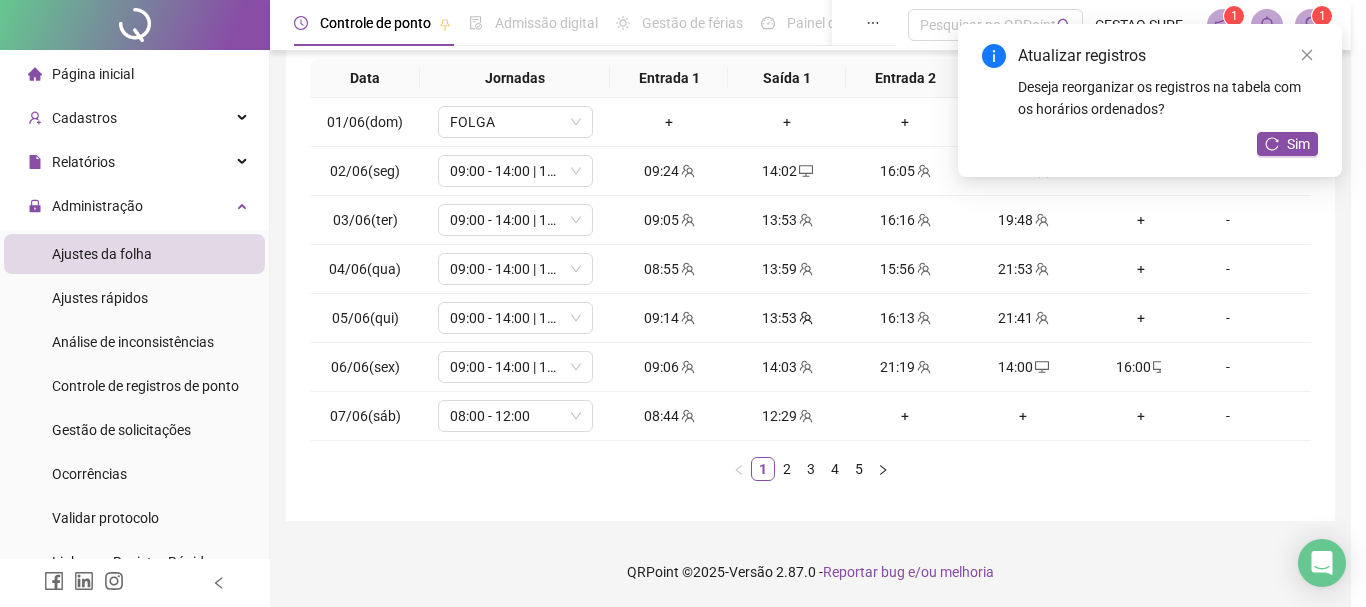 type on "**********" 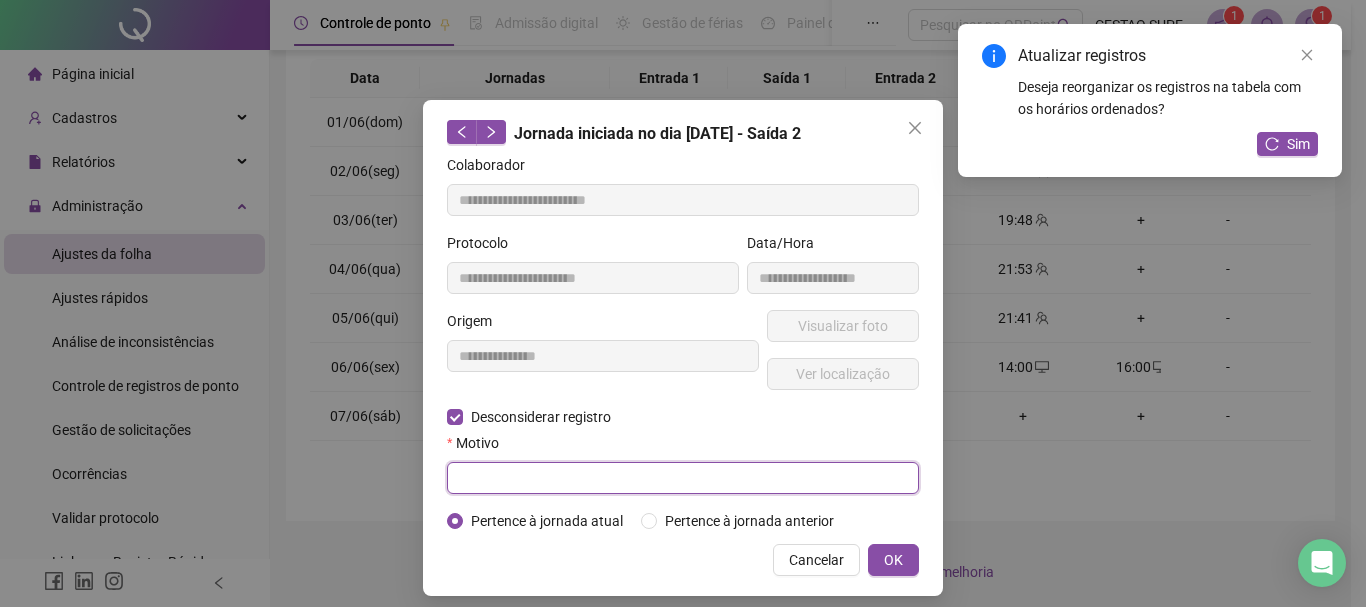 click at bounding box center (683, 478) 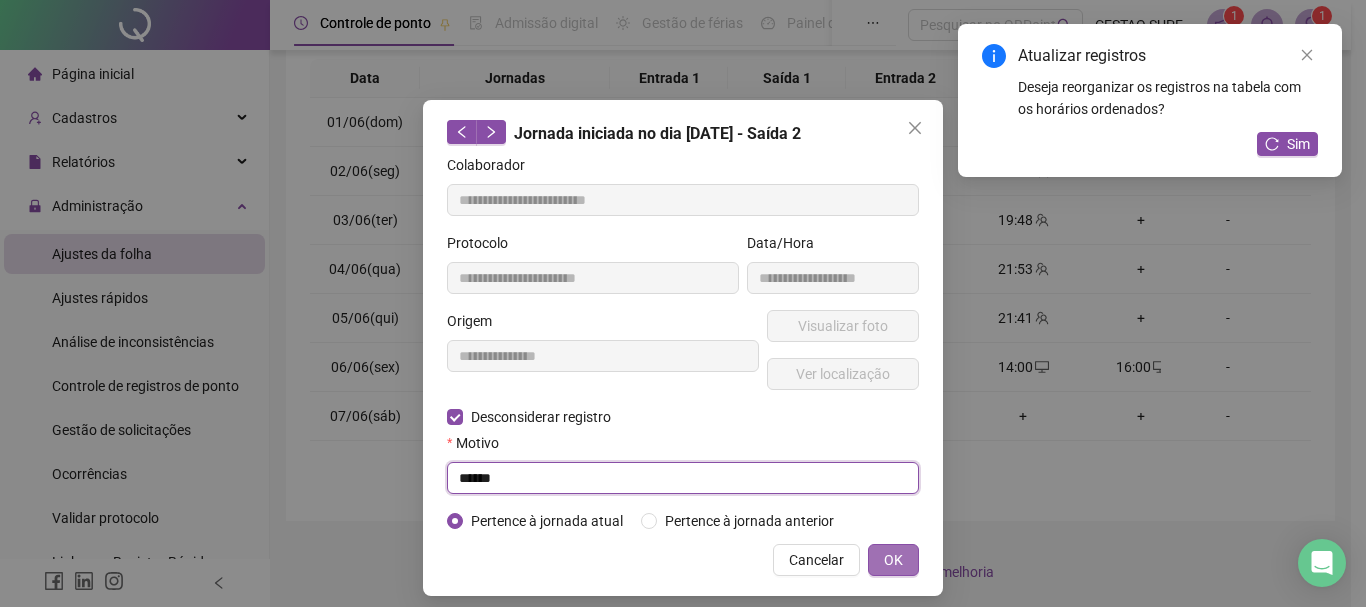 type on "*****" 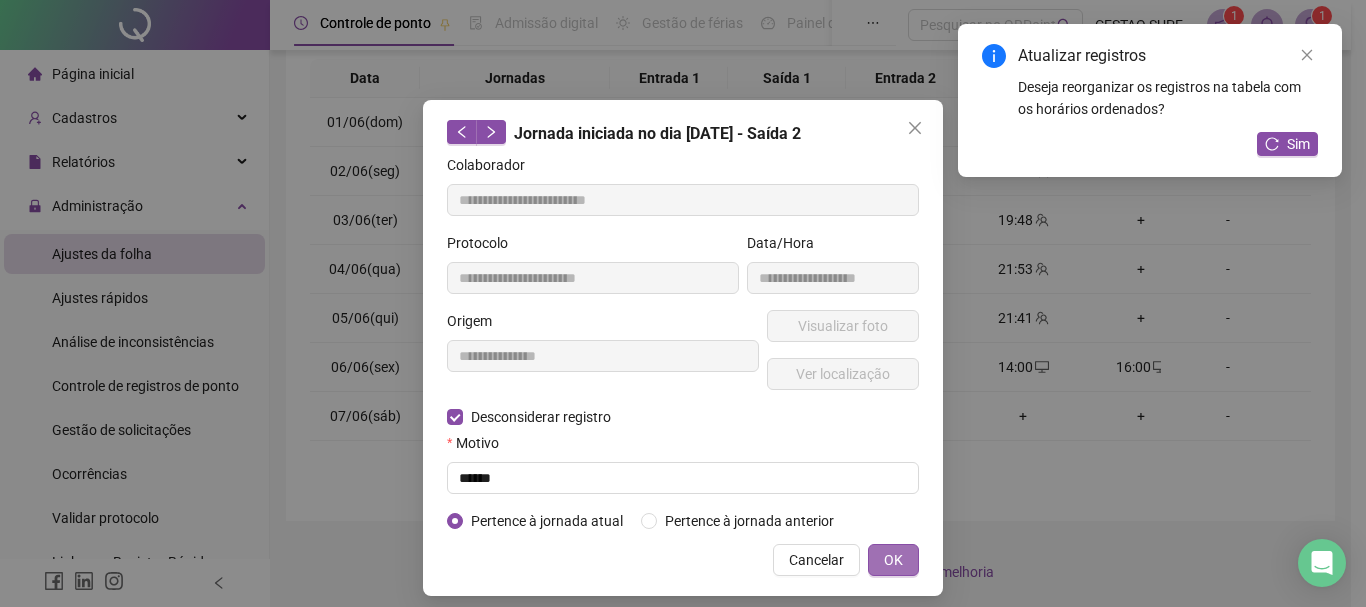click on "OK" at bounding box center (893, 560) 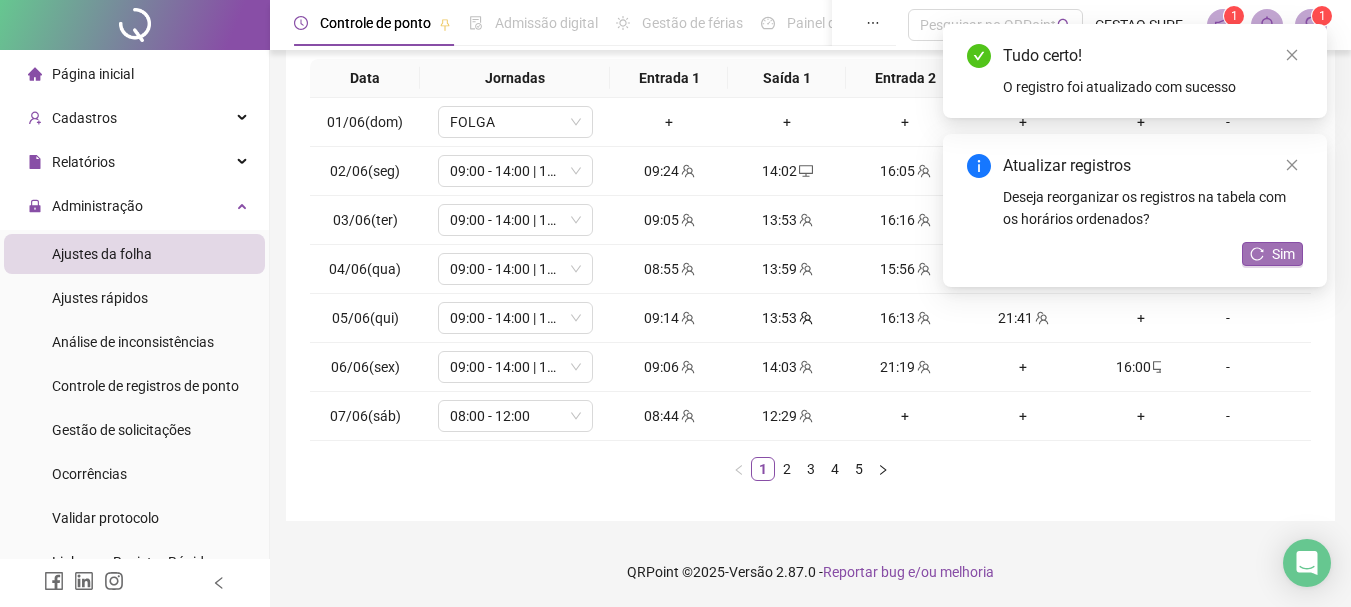 click on "Sim" at bounding box center [1283, 254] 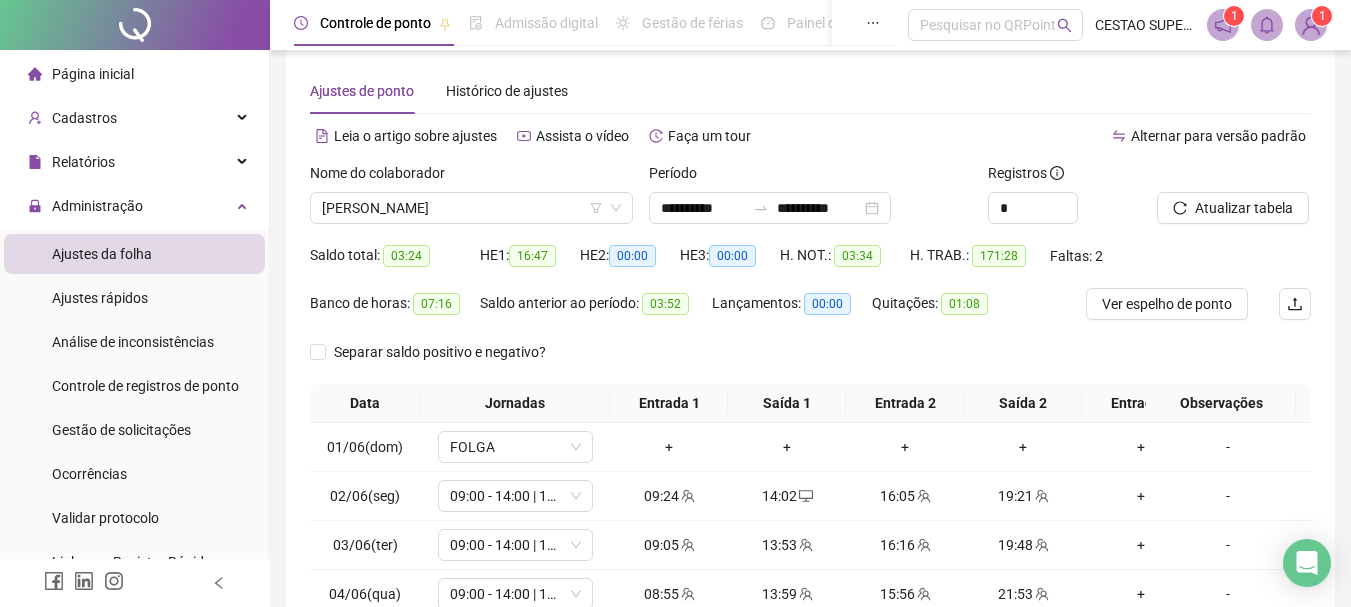scroll, scrollTop: 0, scrollLeft: 0, axis: both 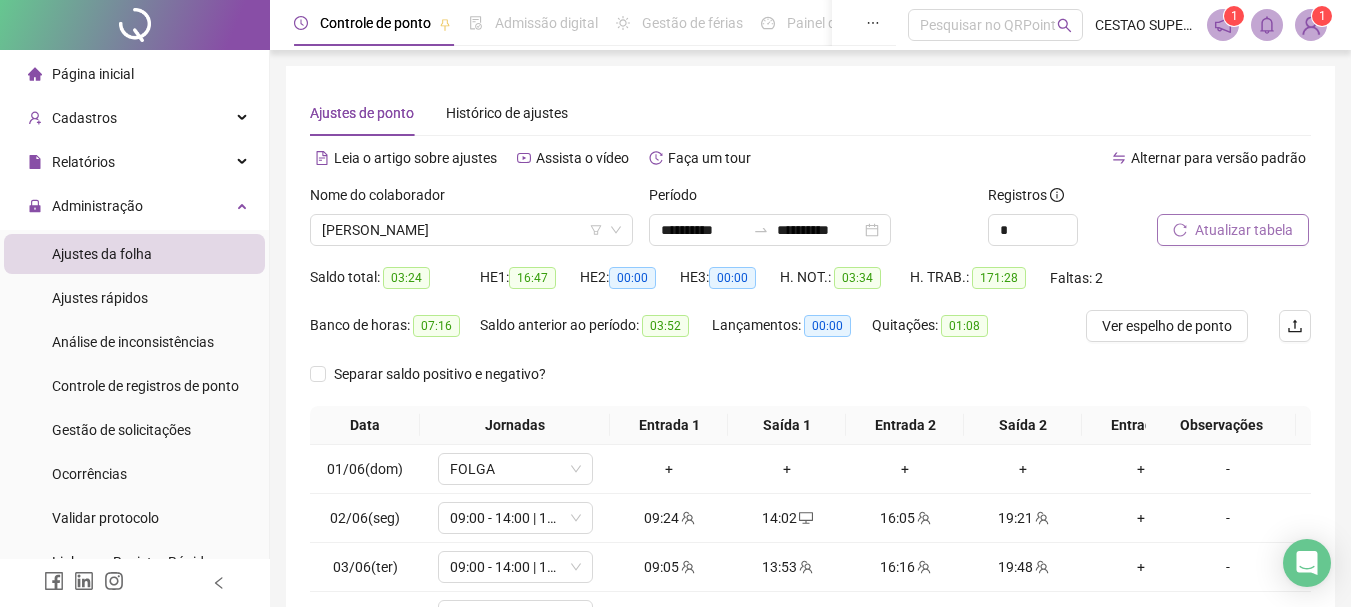click on "Atualizar tabela" at bounding box center [1244, 230] 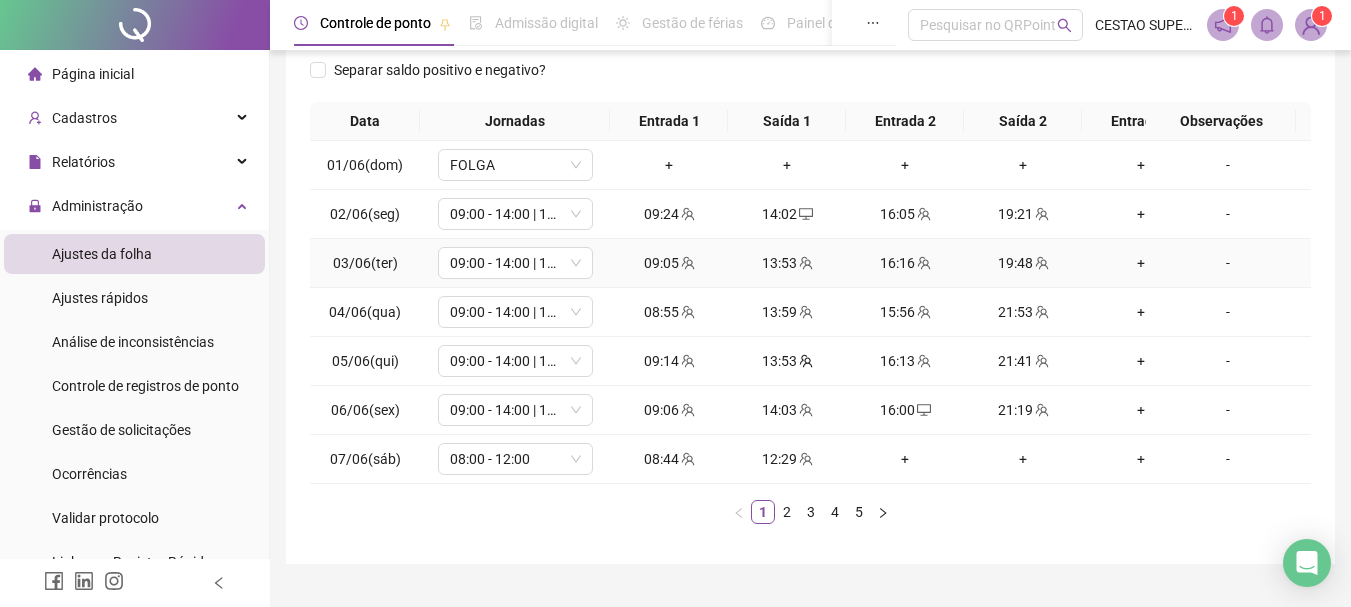 scroll, scrollTop: 362, scrollLeft: 0, axis: vertical 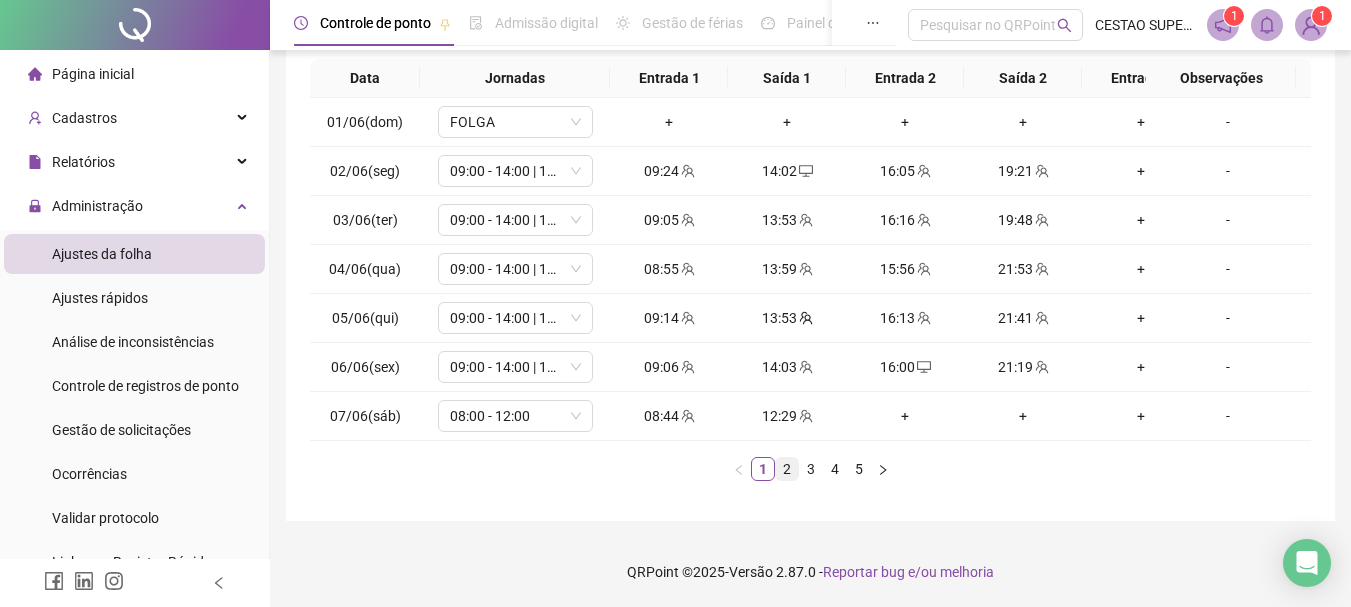 click on "2" at bounding box center [787, 469] 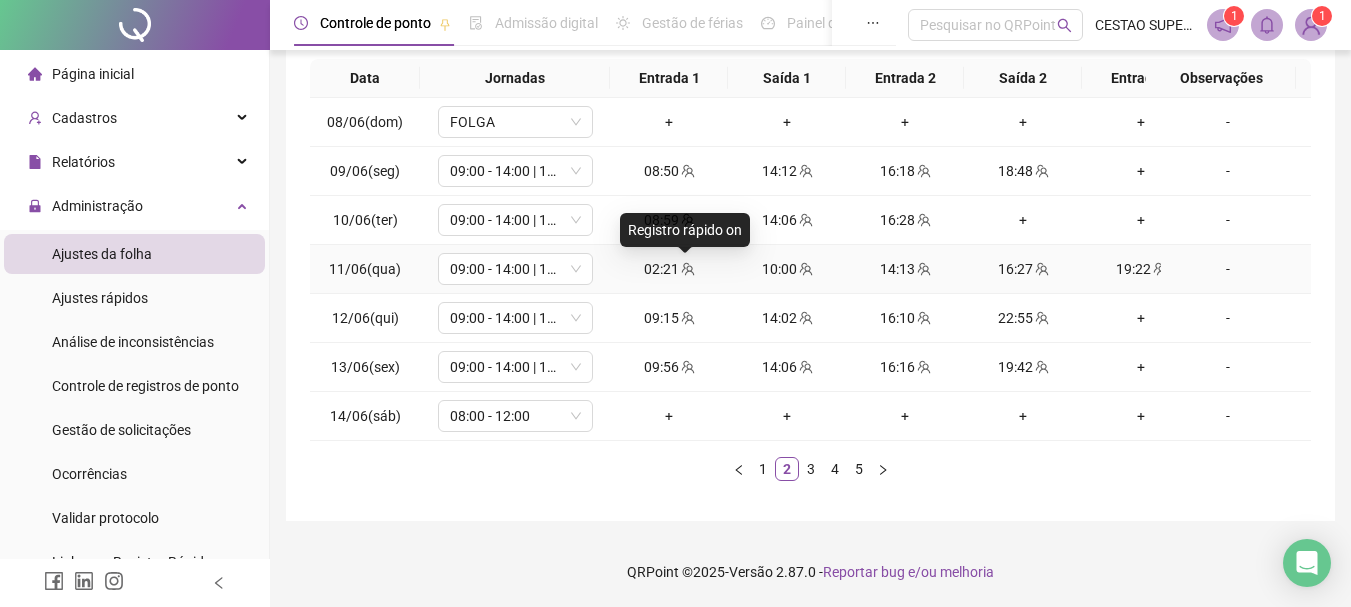 click 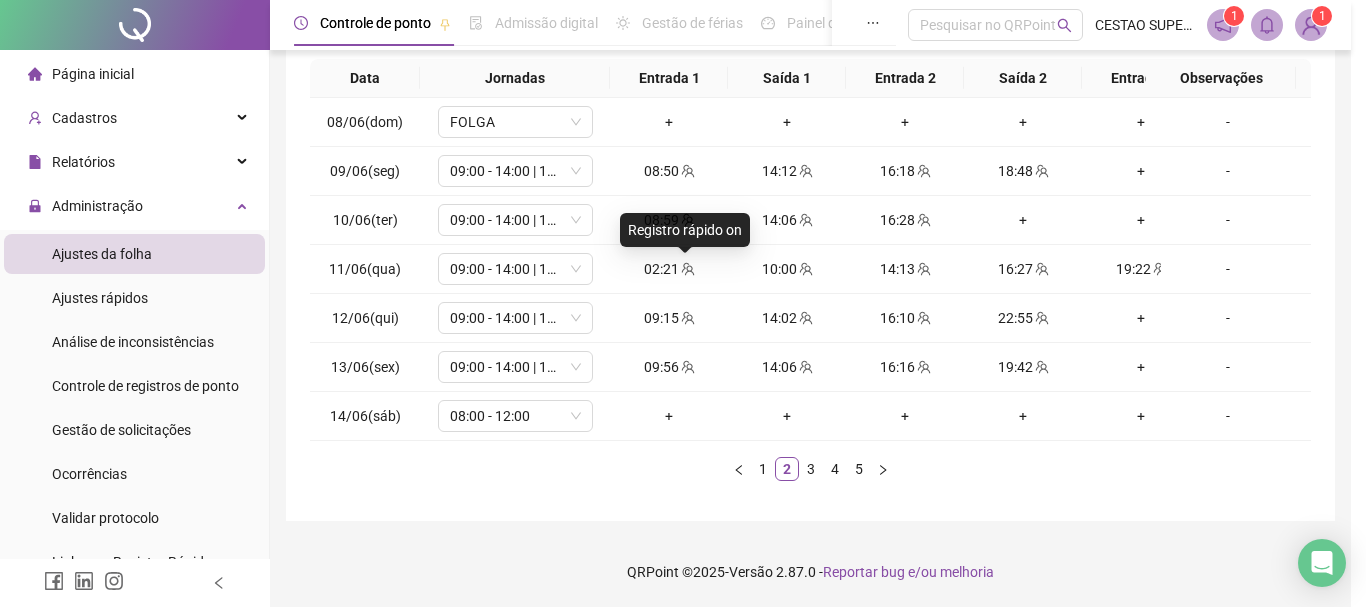 type on "**********" 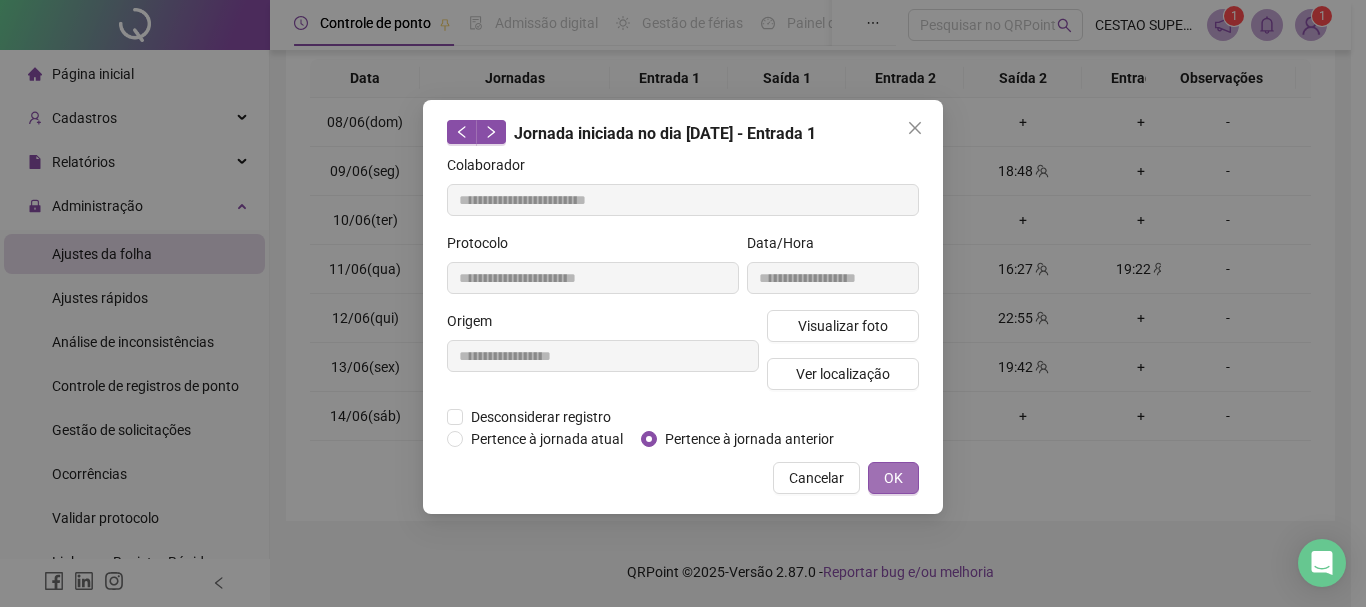 click on "OK" at bounding box center [893, 478] 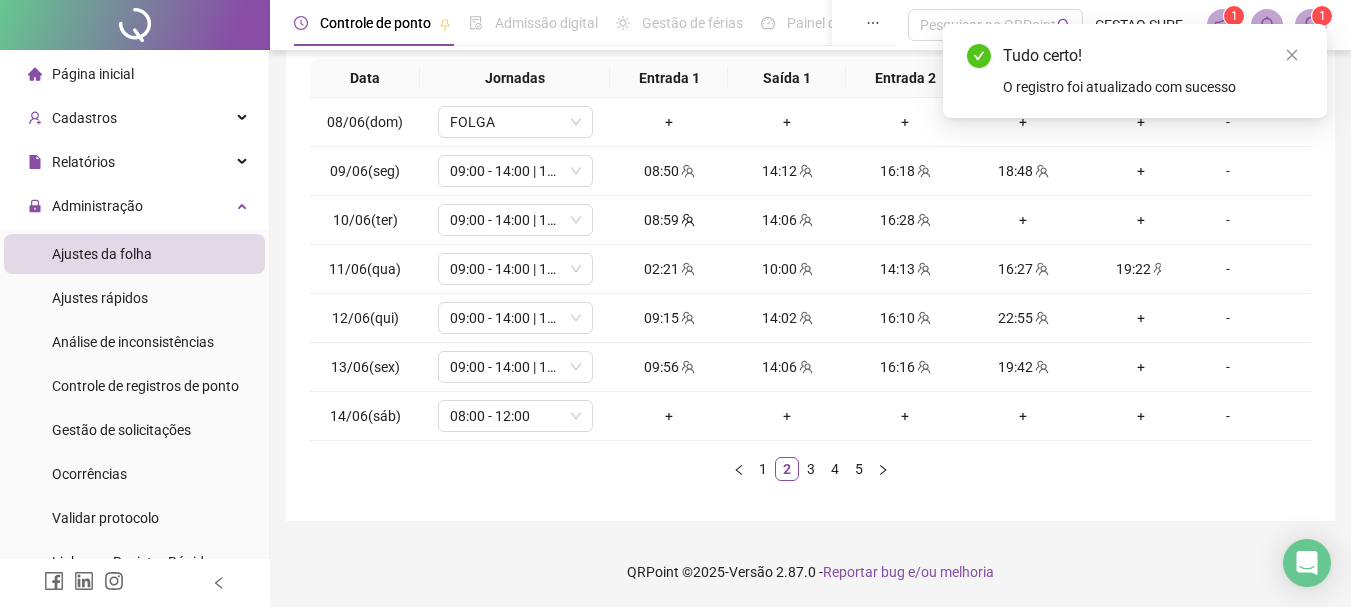 click on "Tudo certo!" at bounding box center [1153, 56] 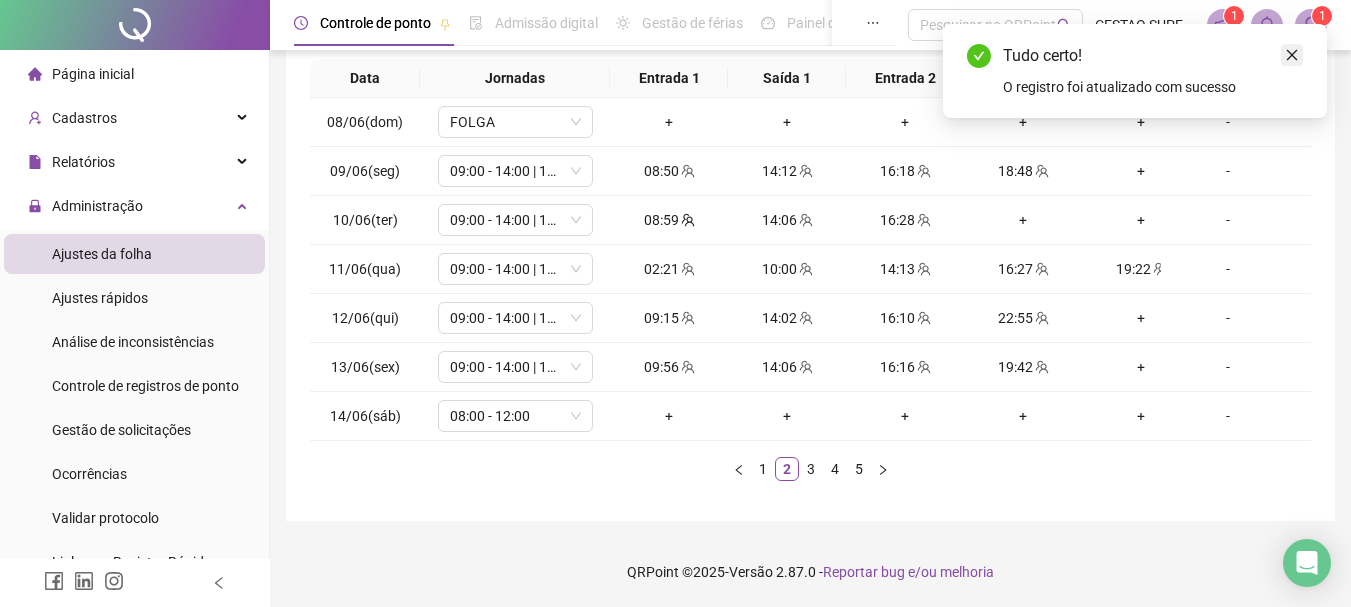 click 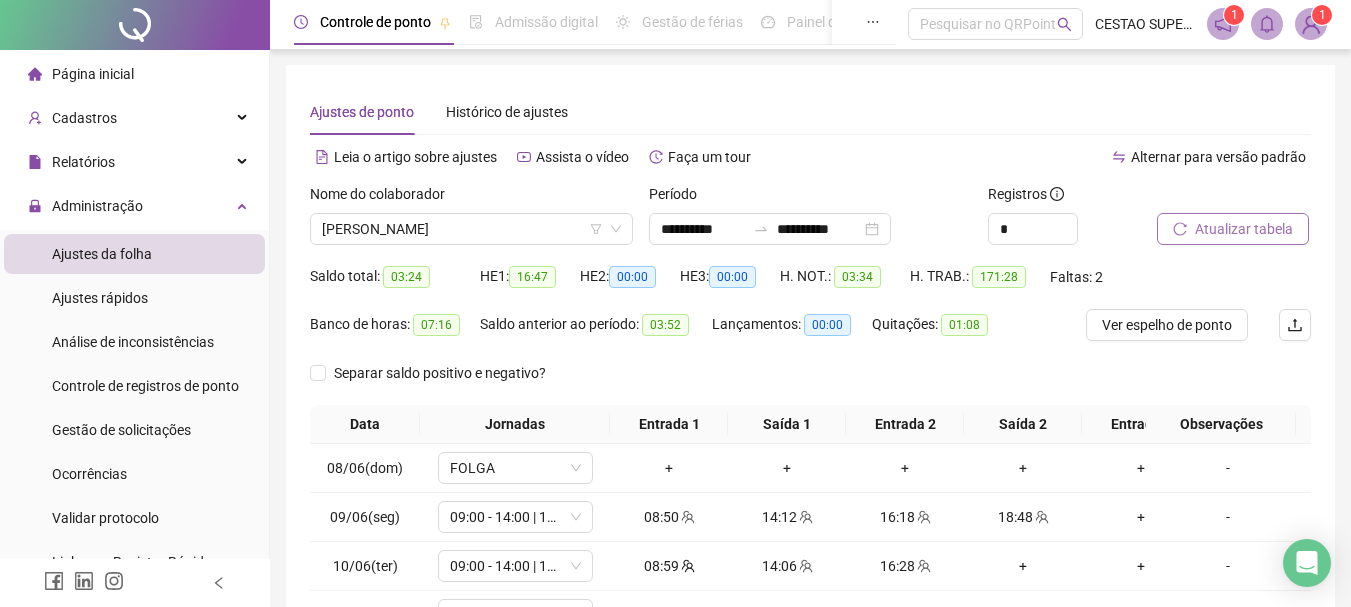 scroll, scrollTop: 0, scrollLeft: 0, axis: both 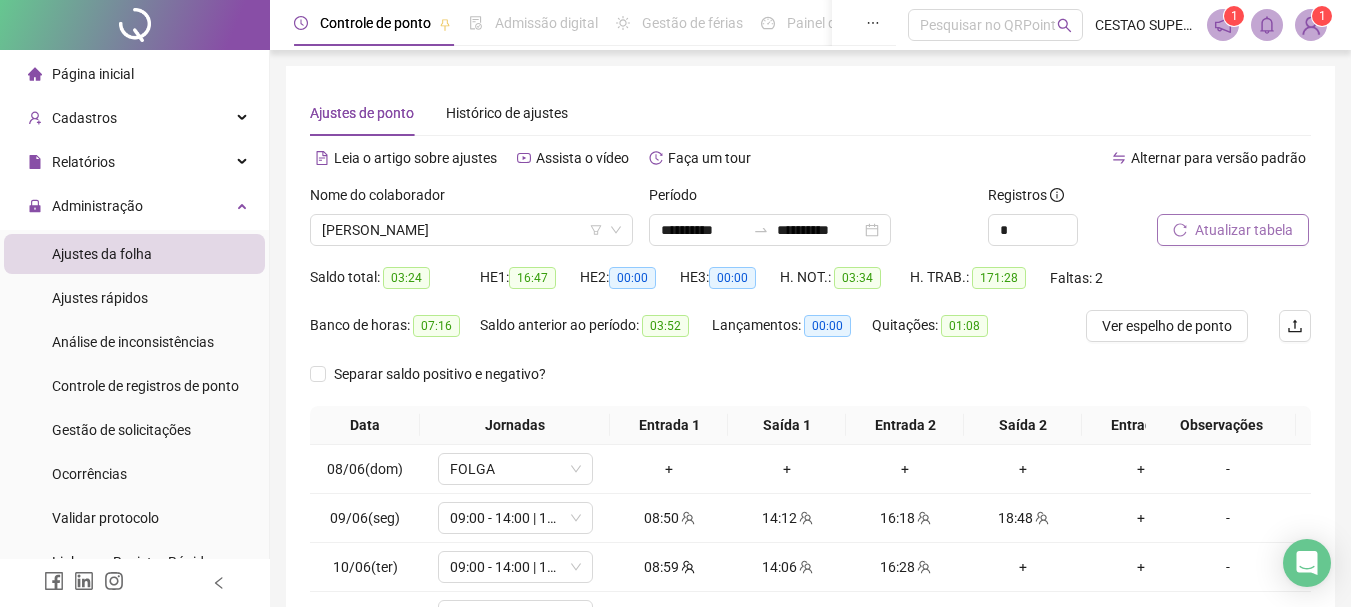 click on "Atualizar tabela" at bounding box center [1244, 230] 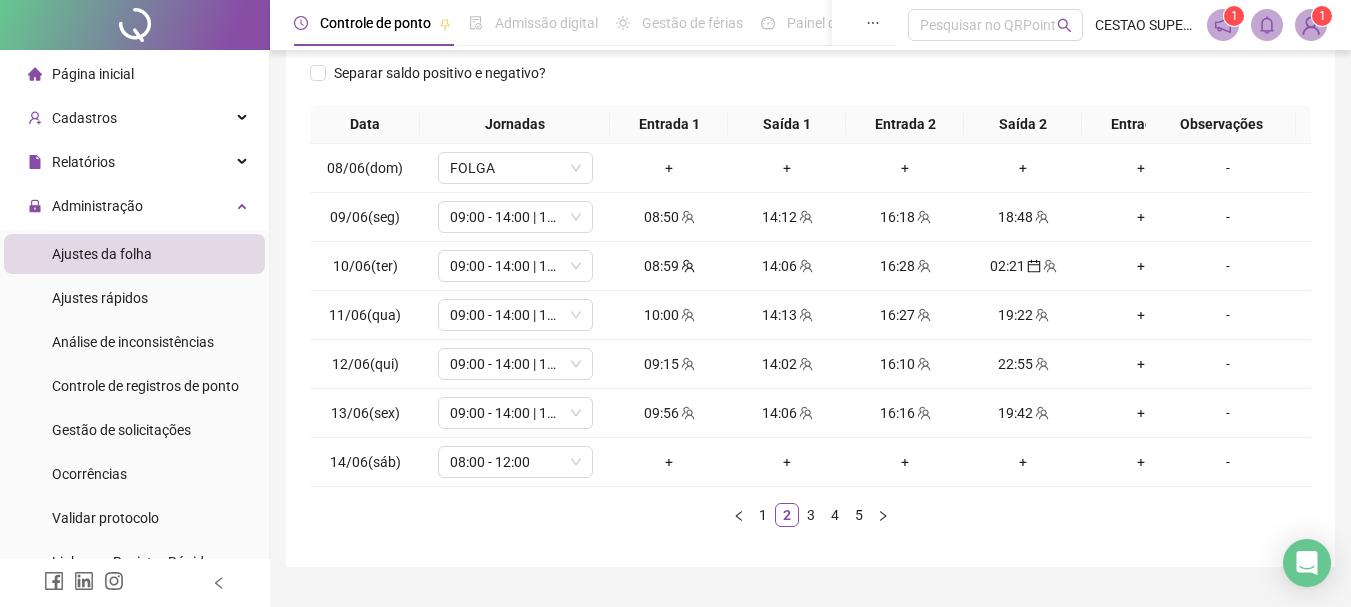 scroll, scrollTop: 362, scrollLeft: 0, axis: vertical 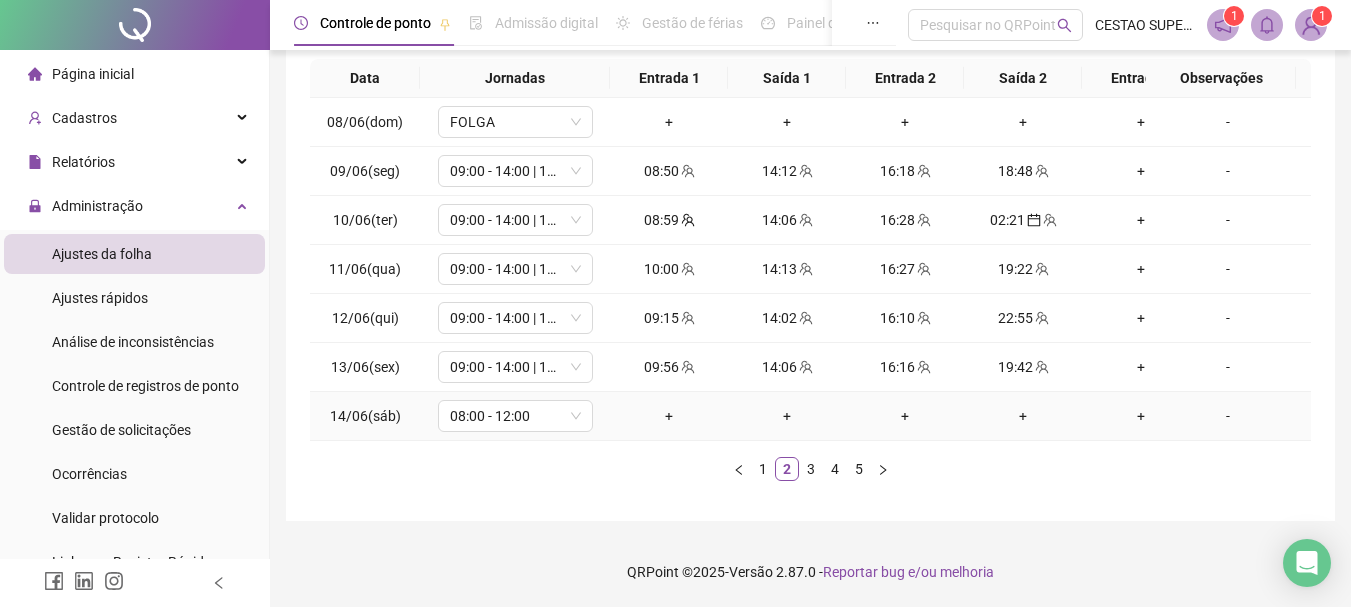 click on "-" at bounding box center [1228, 416] 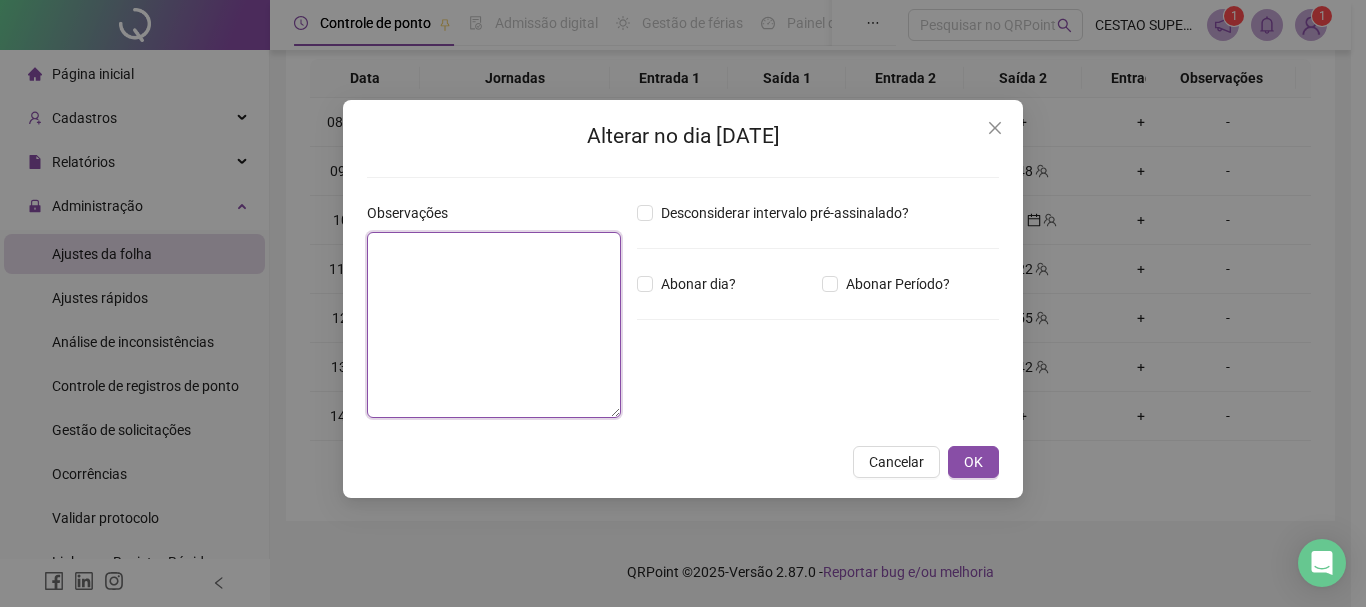 click at bounding box center (494, 325) 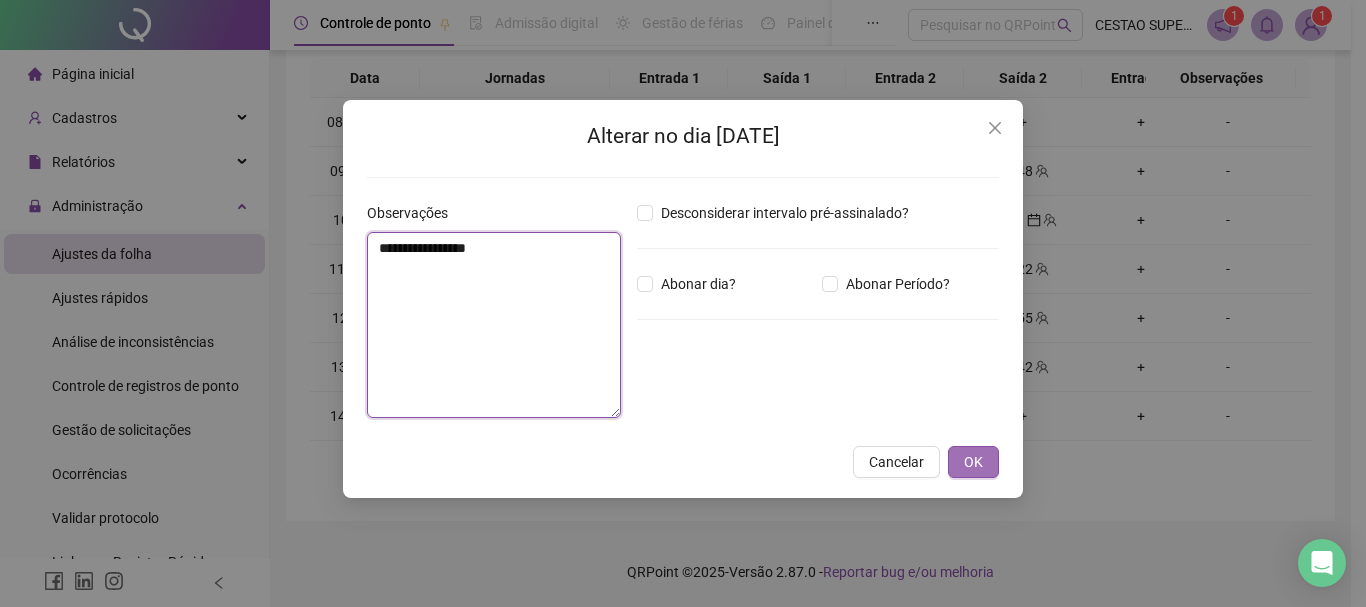 type on "**********" 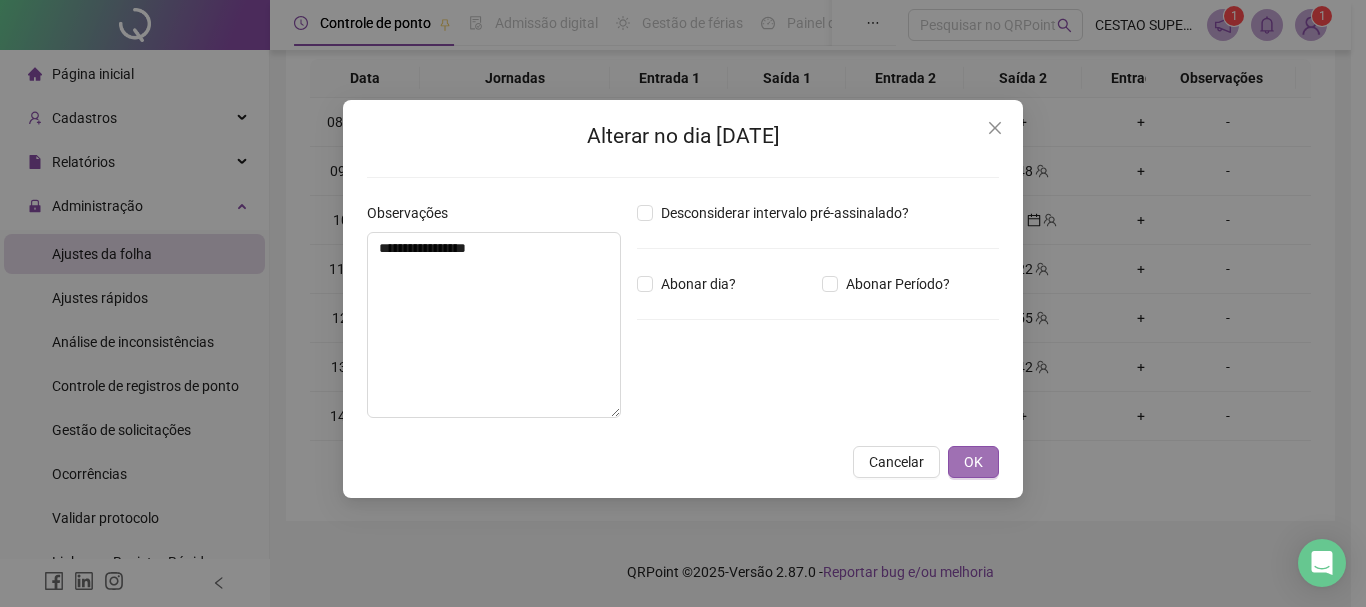 click on "OK" at bounding box center [973, 462] 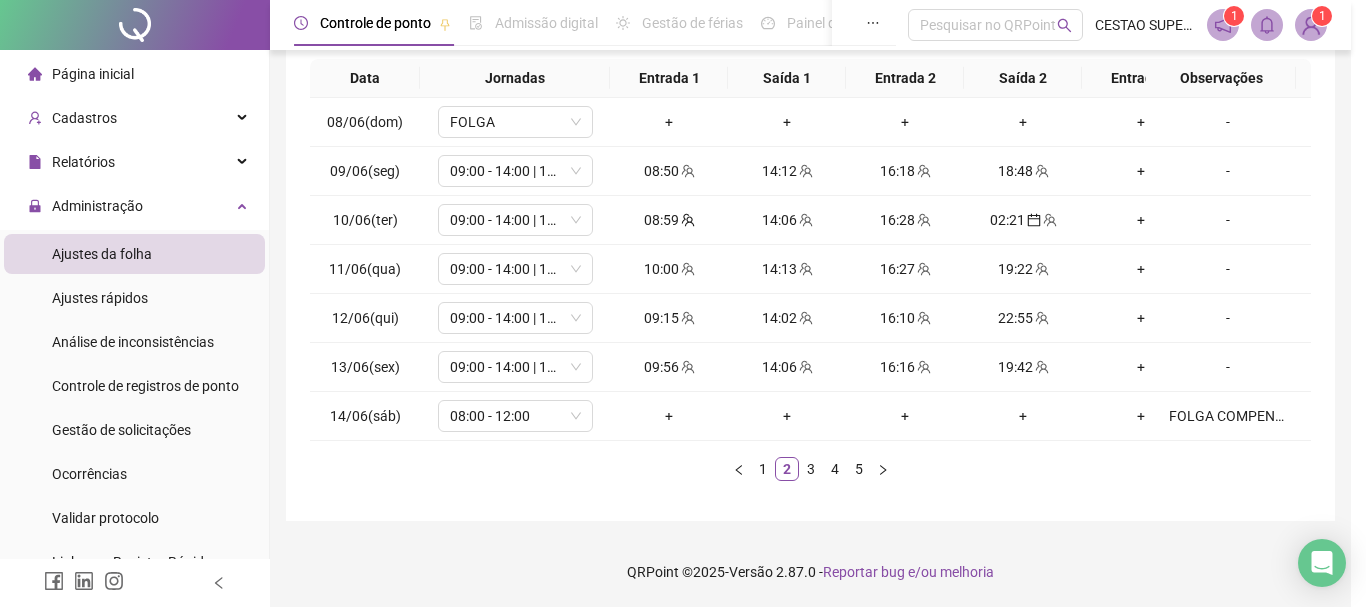 click on "**********" at bounding box center [683, 303] 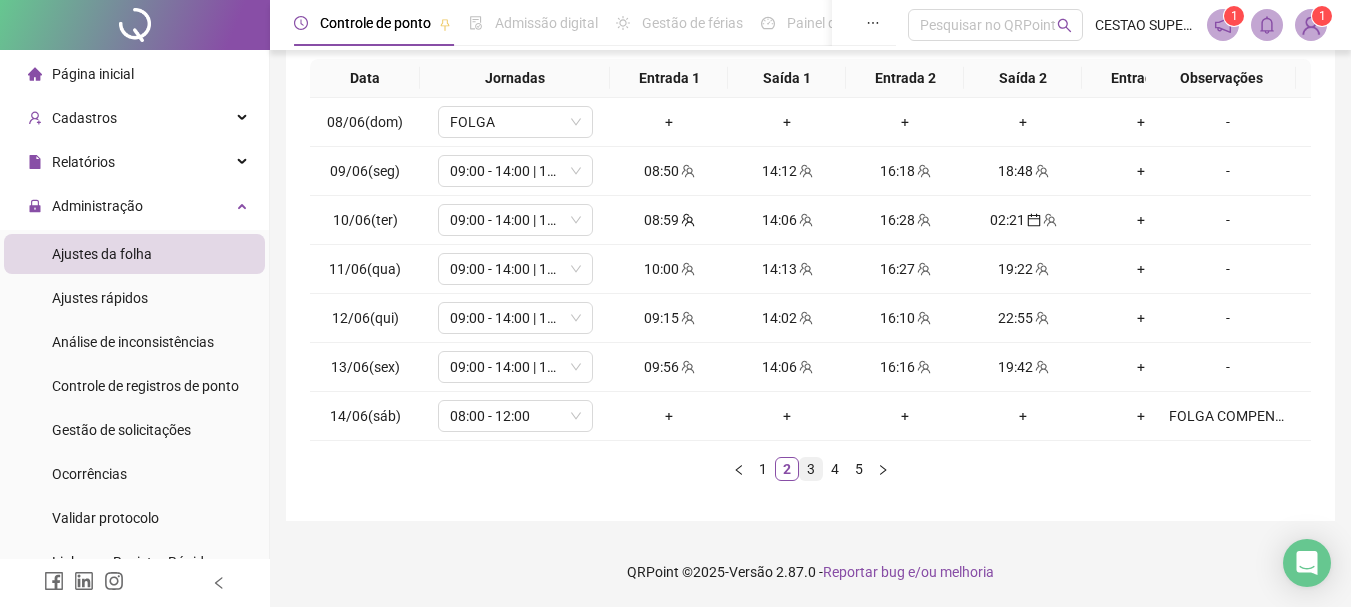 click on "3" at bounding box center [811, 469] 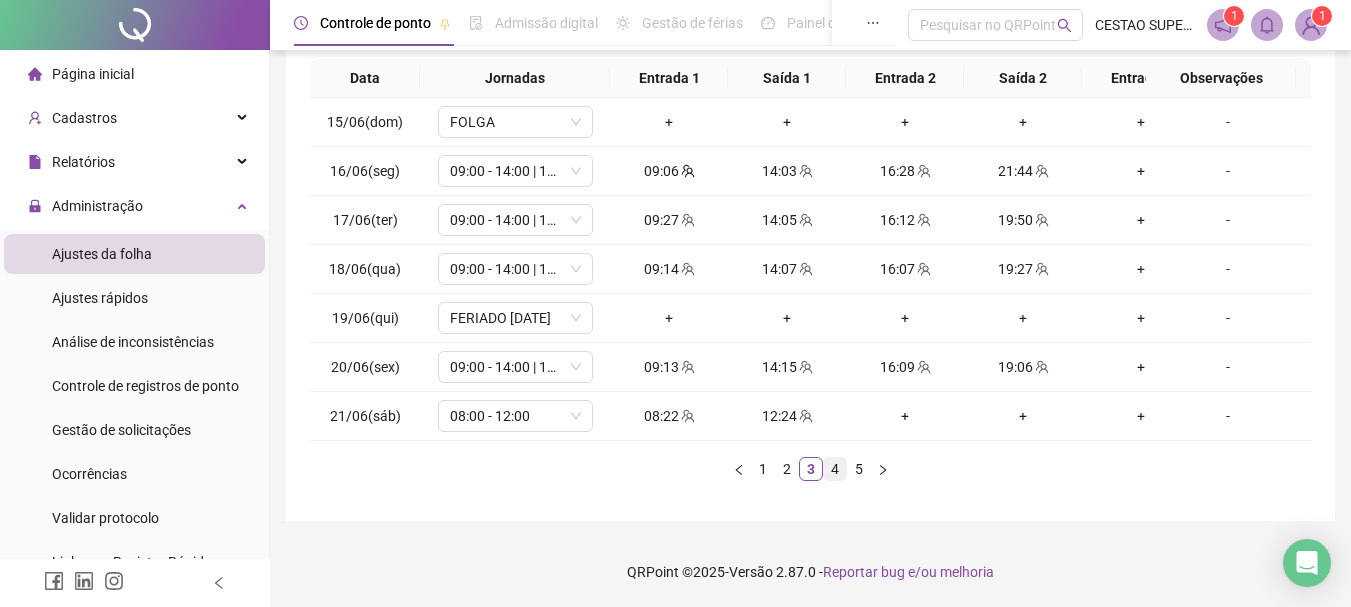 click on "4" at bounding box center (835, 469) 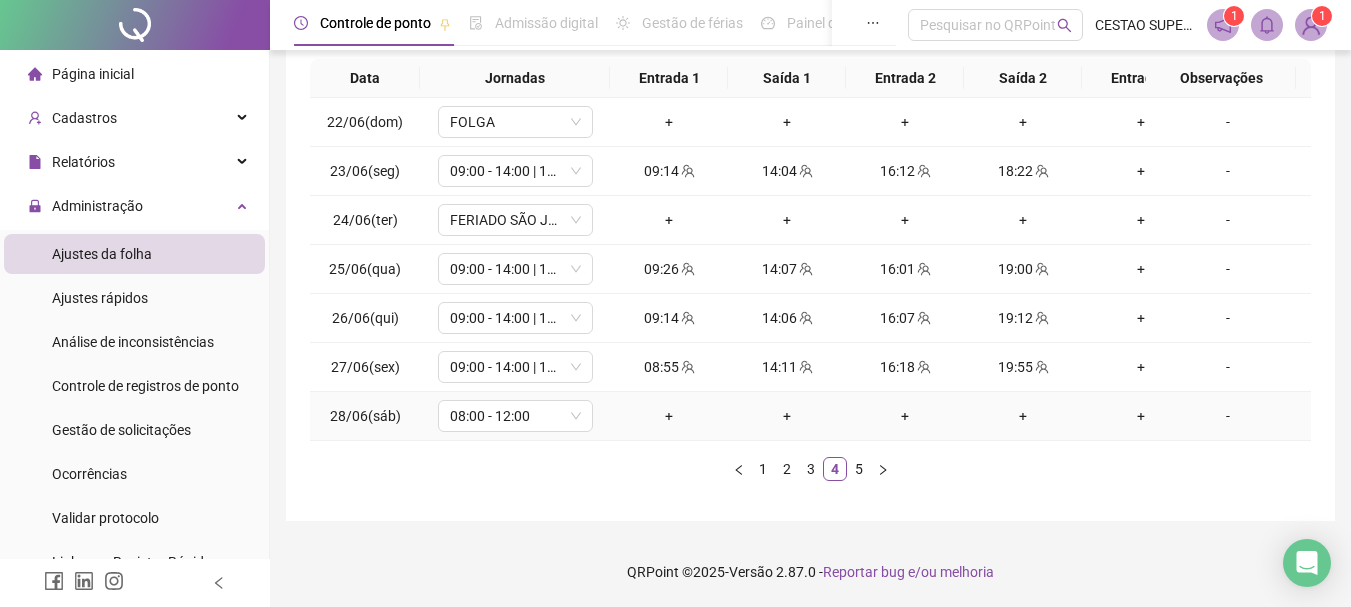 click on "-" at bounding box center (1228, 416) 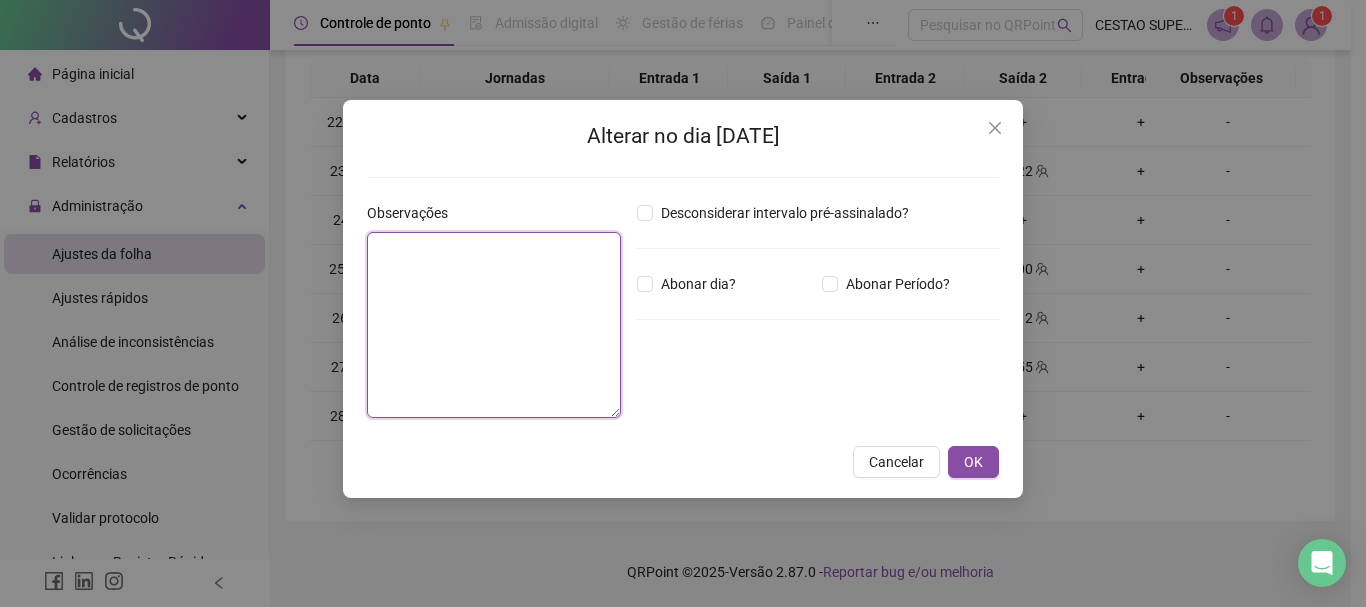 click at bounding box center [494, 325] 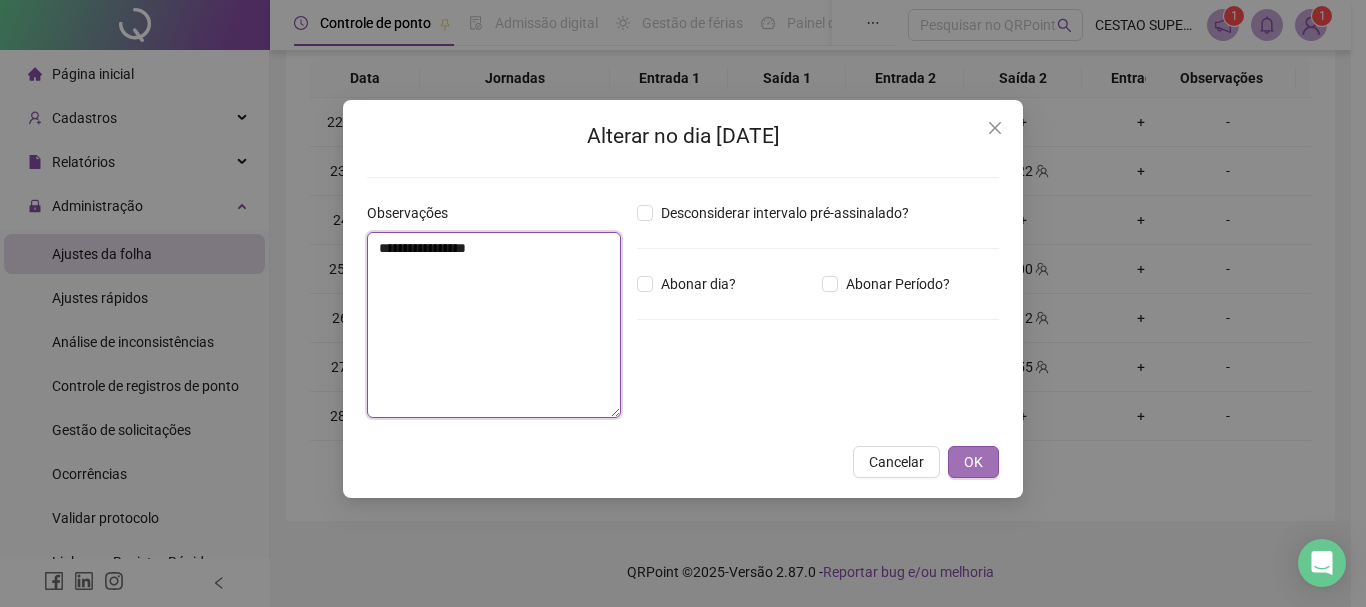 type on "**********" 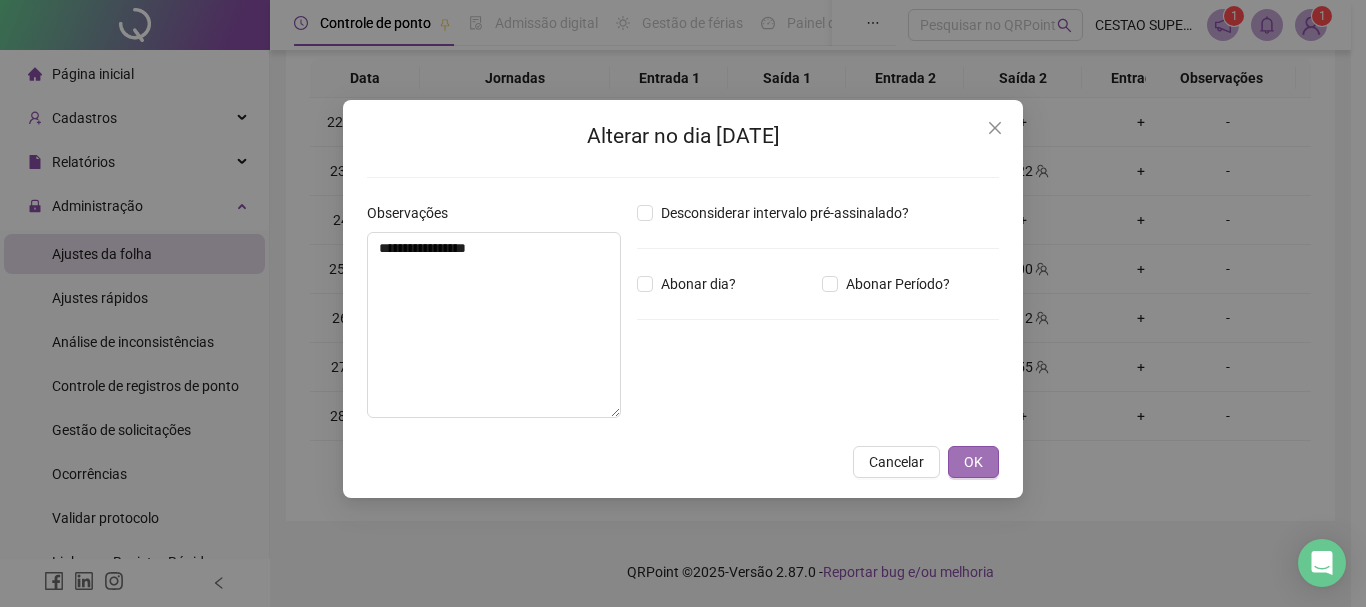 click on "OK" at bounding box center (973, 462) 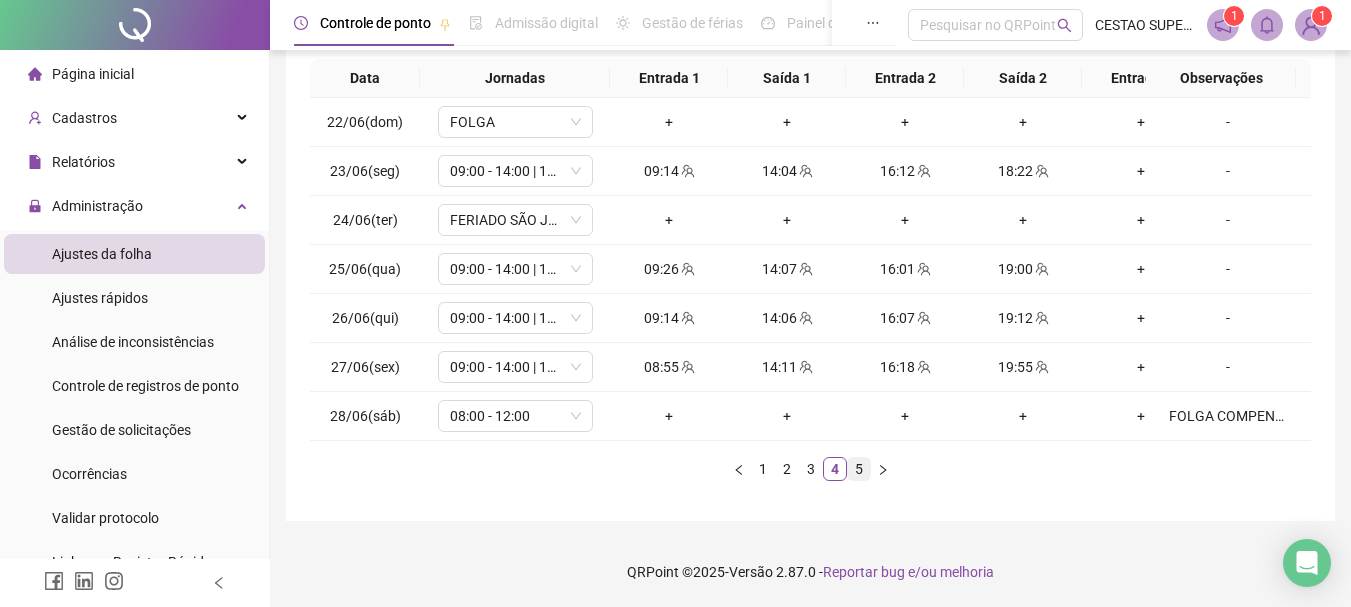 click on "5" at bounding box center (859, 469) 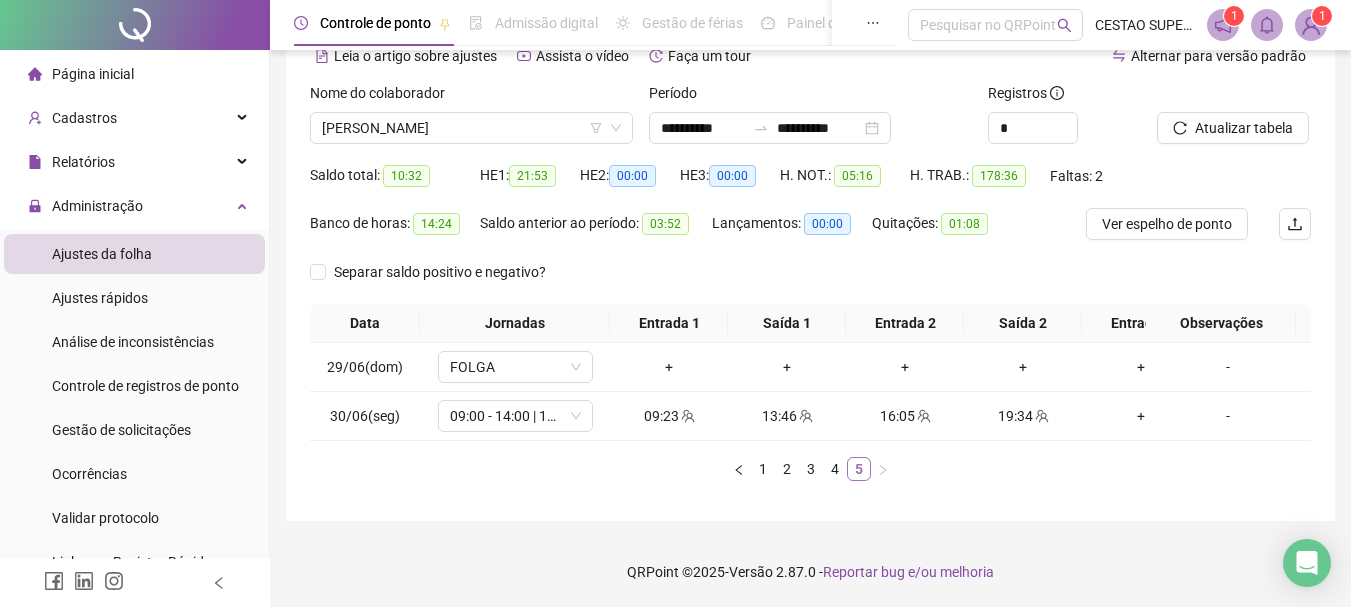 scroll, scrollTop: 117, scrollLeft: 0, axis: vertical 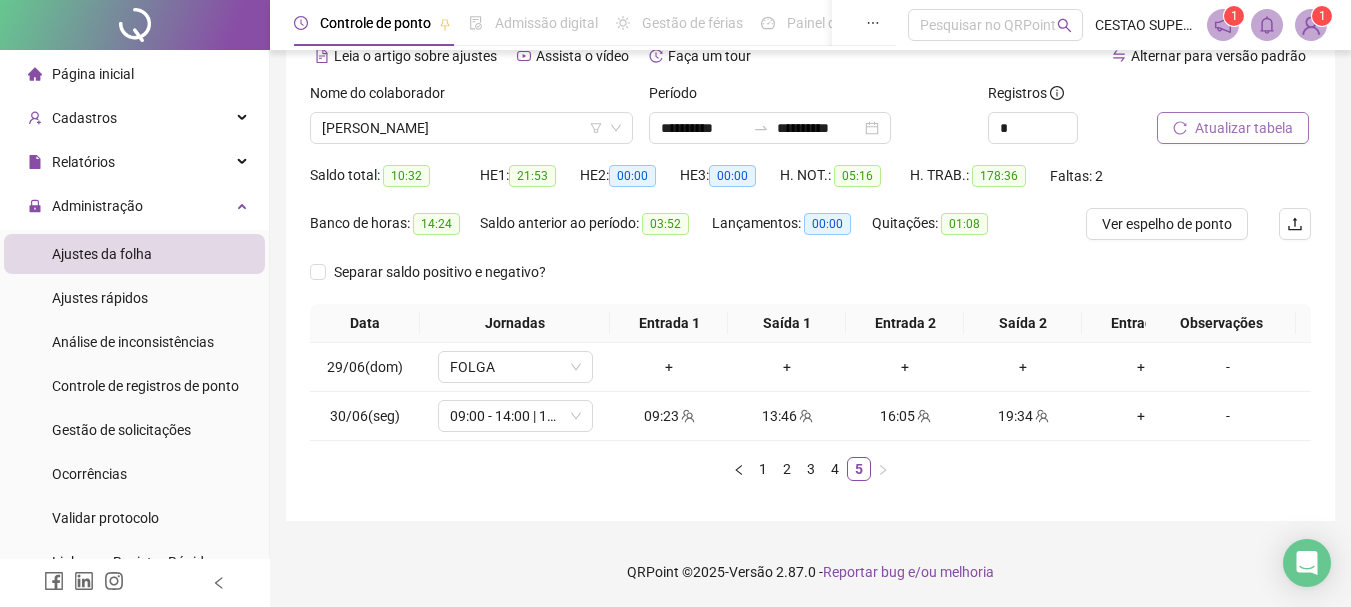 click on "Atualizar tabela" at bounding box center (1244, 128) 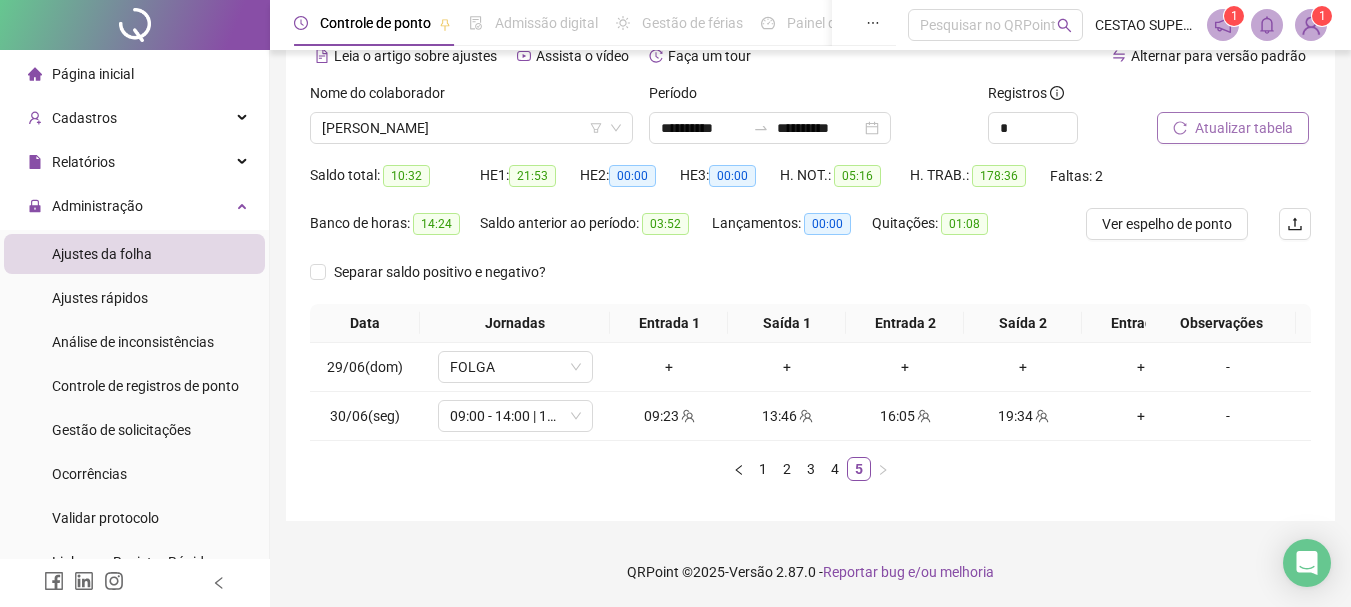 click on "Atualizar tabela" at bounding box center [1244, 128] 